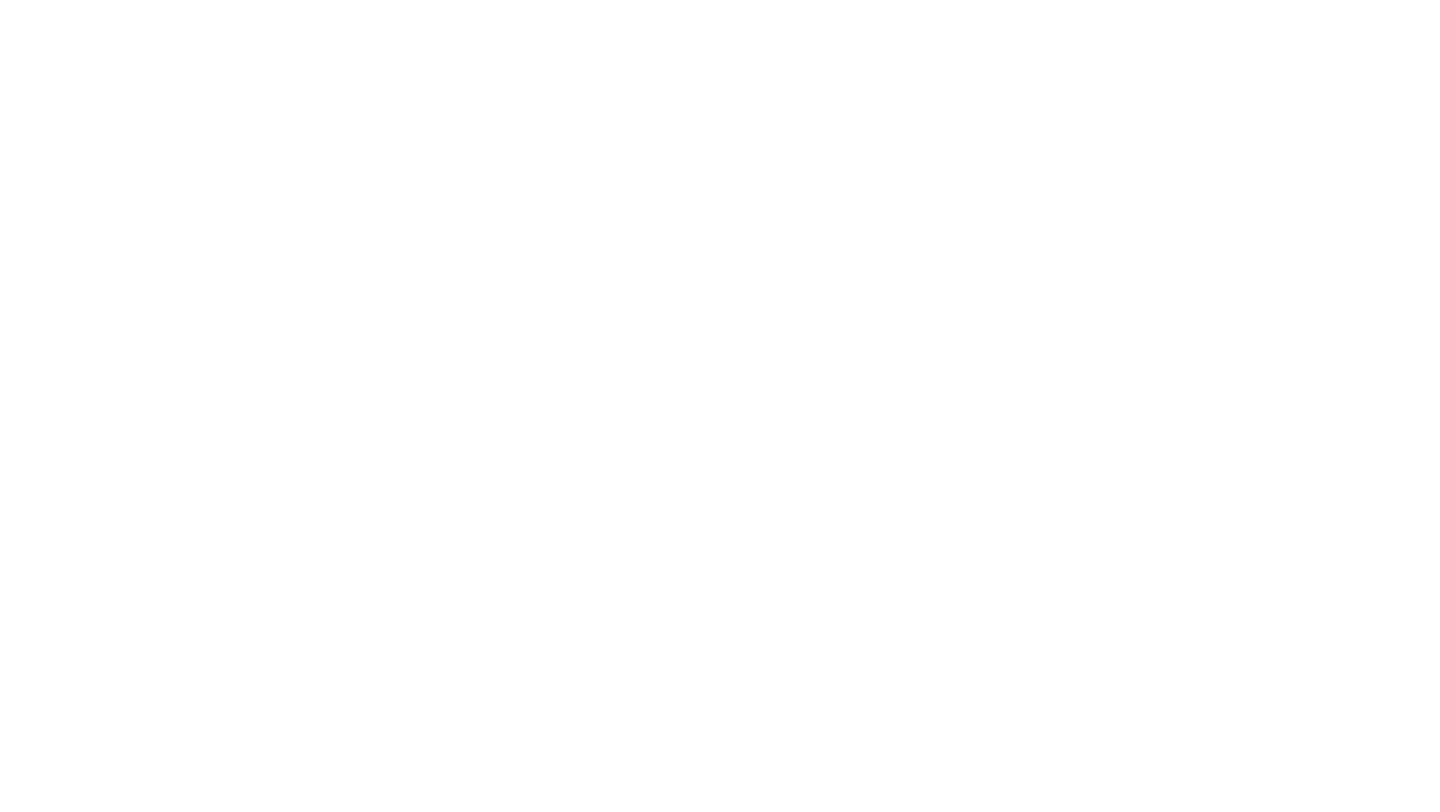 scroll, scrollTop: 0, scrollLeft: 0, axis: both 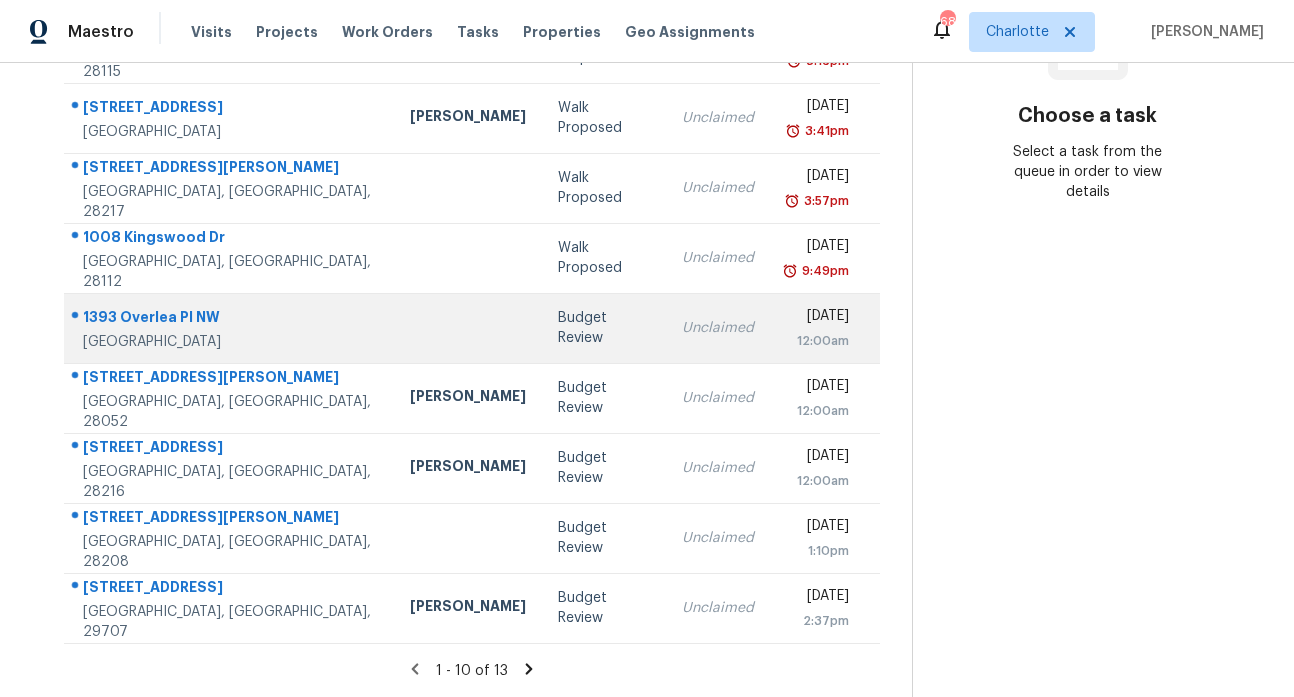 click on "1393 Overlea Pl NW" at bounding box center [230, 319] 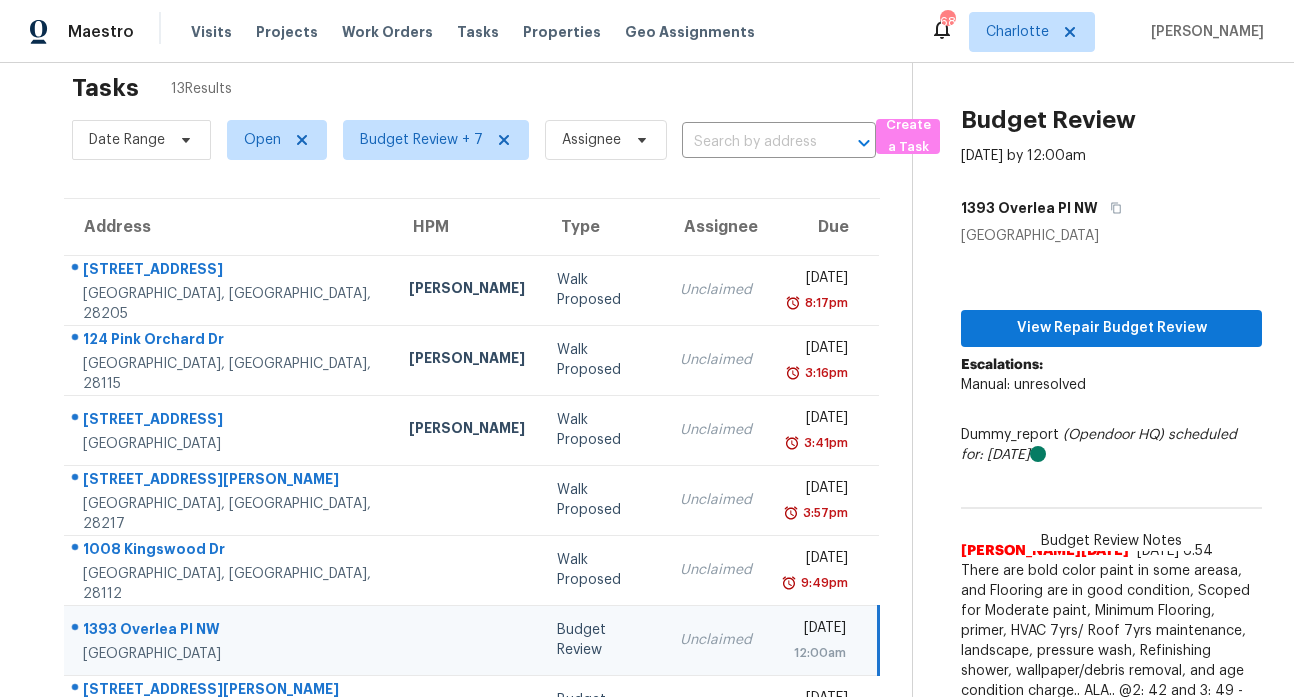 scroll, scrollTop: 0, scrollLeft: 0, axis: both 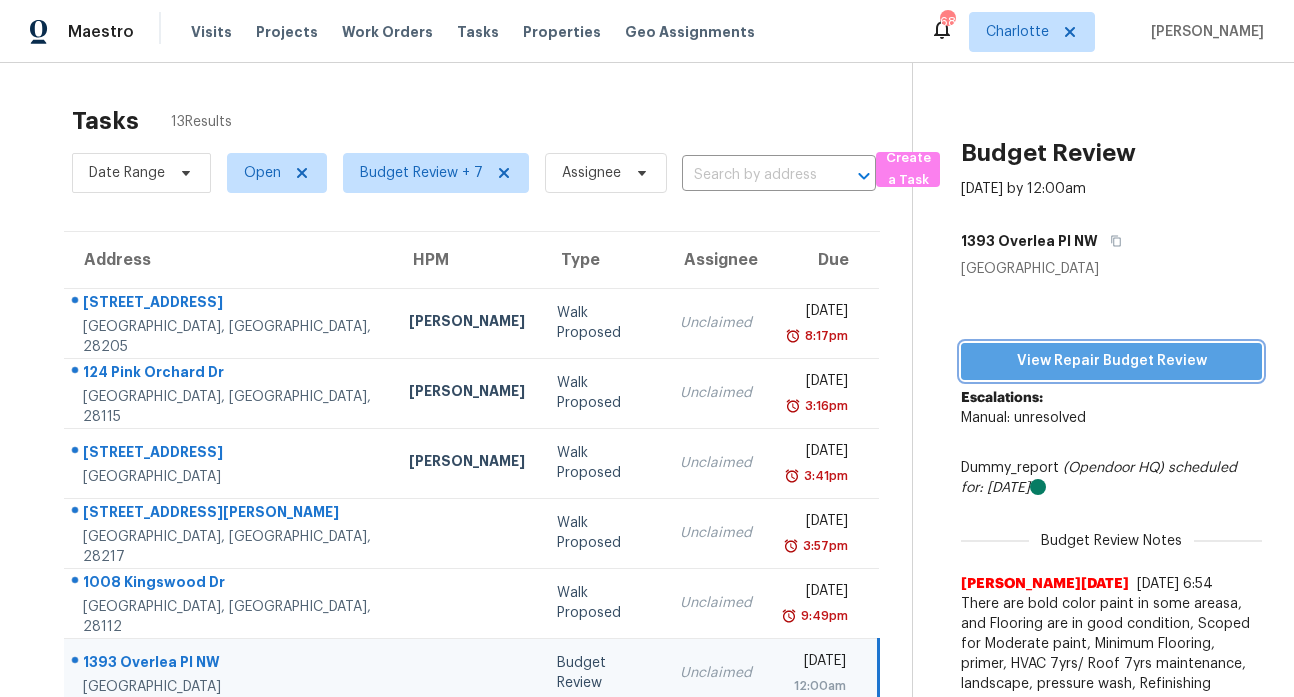 click on "View Repair Budget Review" at bounding box center (1111, 361) 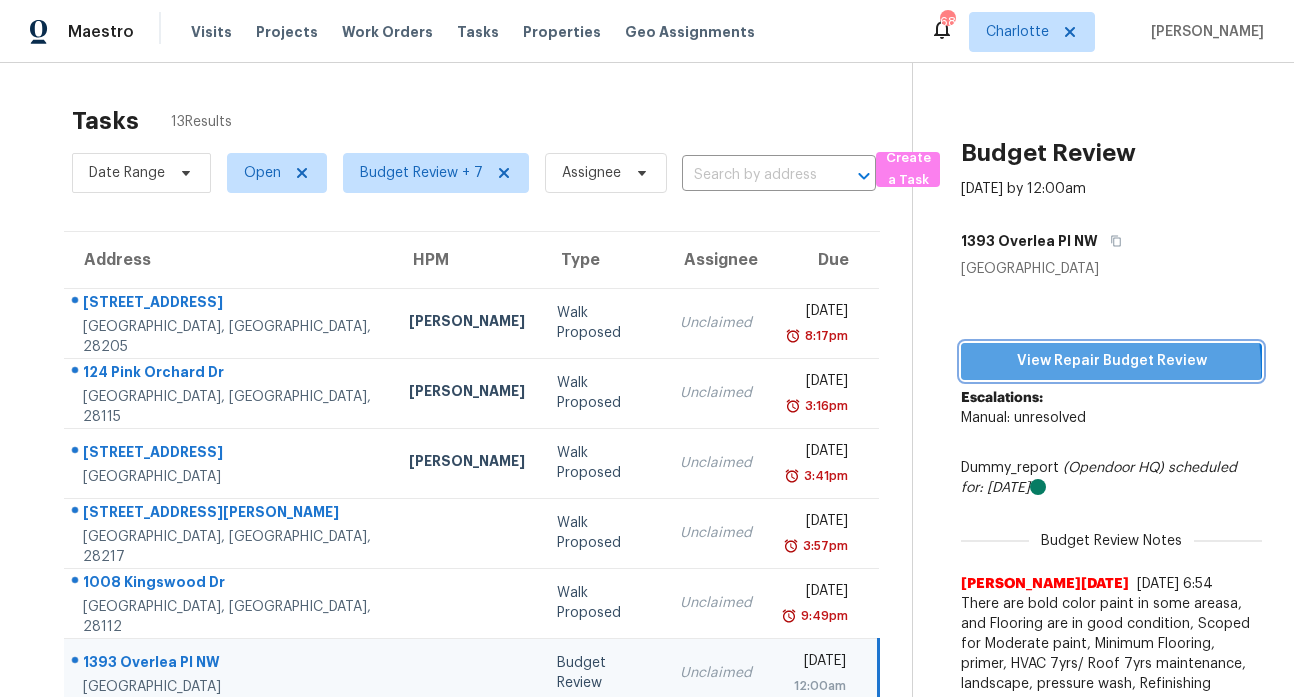 click on "View Repair Budget Review" at bounding box center [1111, 361] 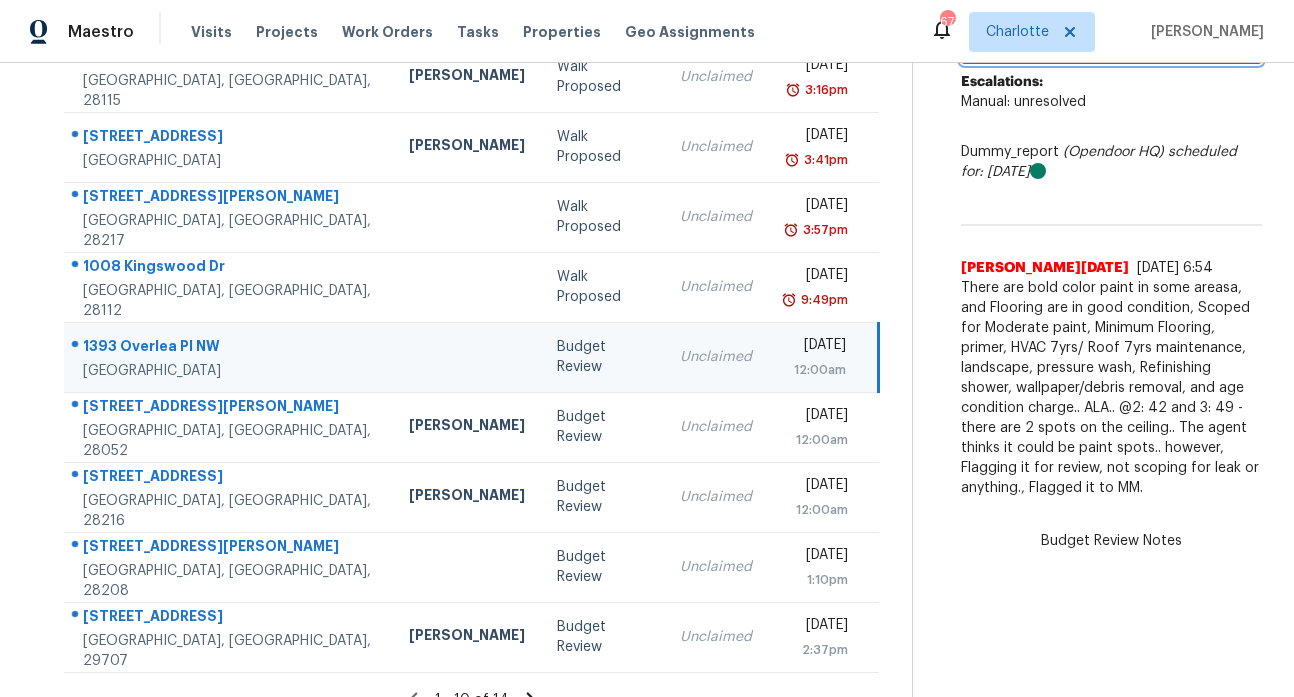 scroll, scrollTop: 359, scrollLeft: 0, axis: vertical 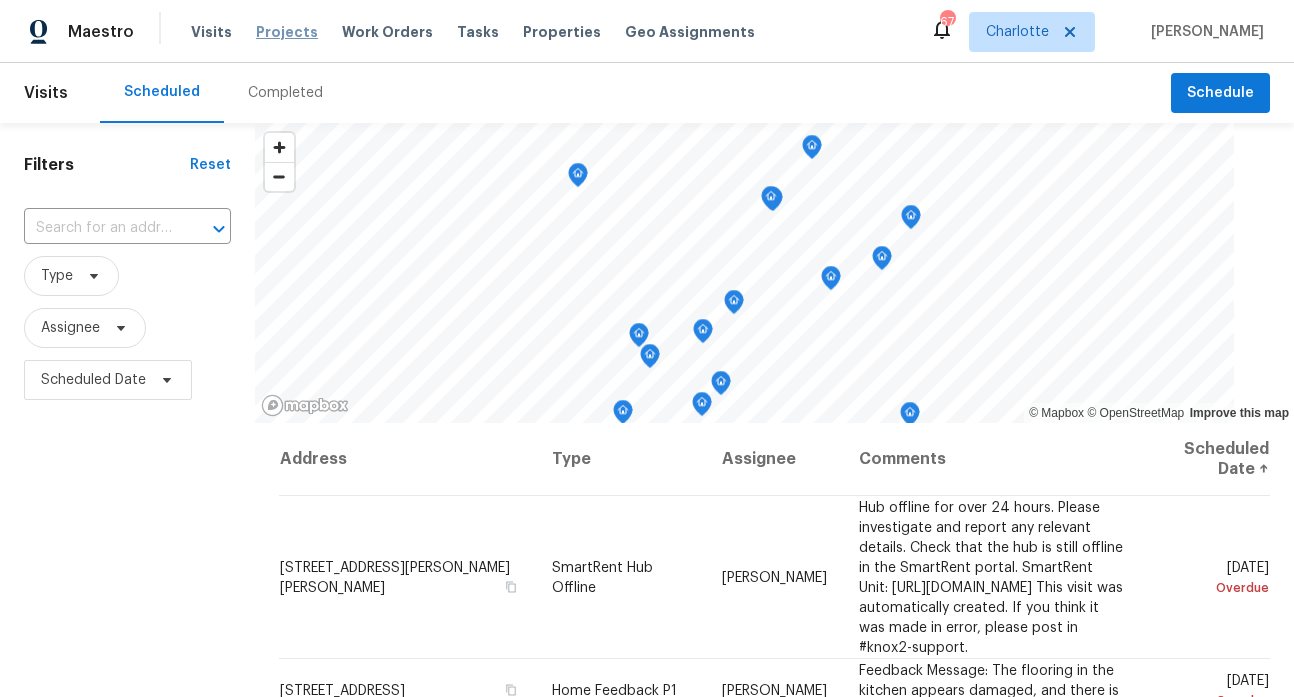 click on "Projects" at bounding box center [287, 32] 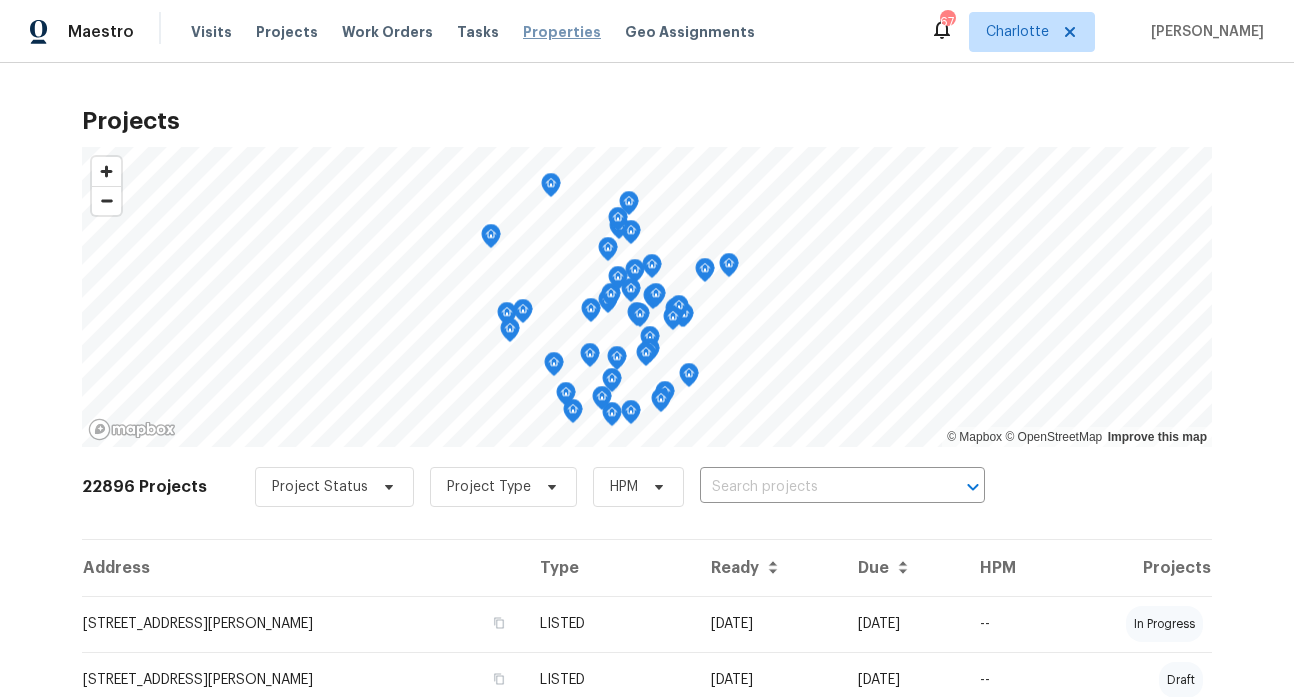 click on "Properties" at bounding box center [562, 32] 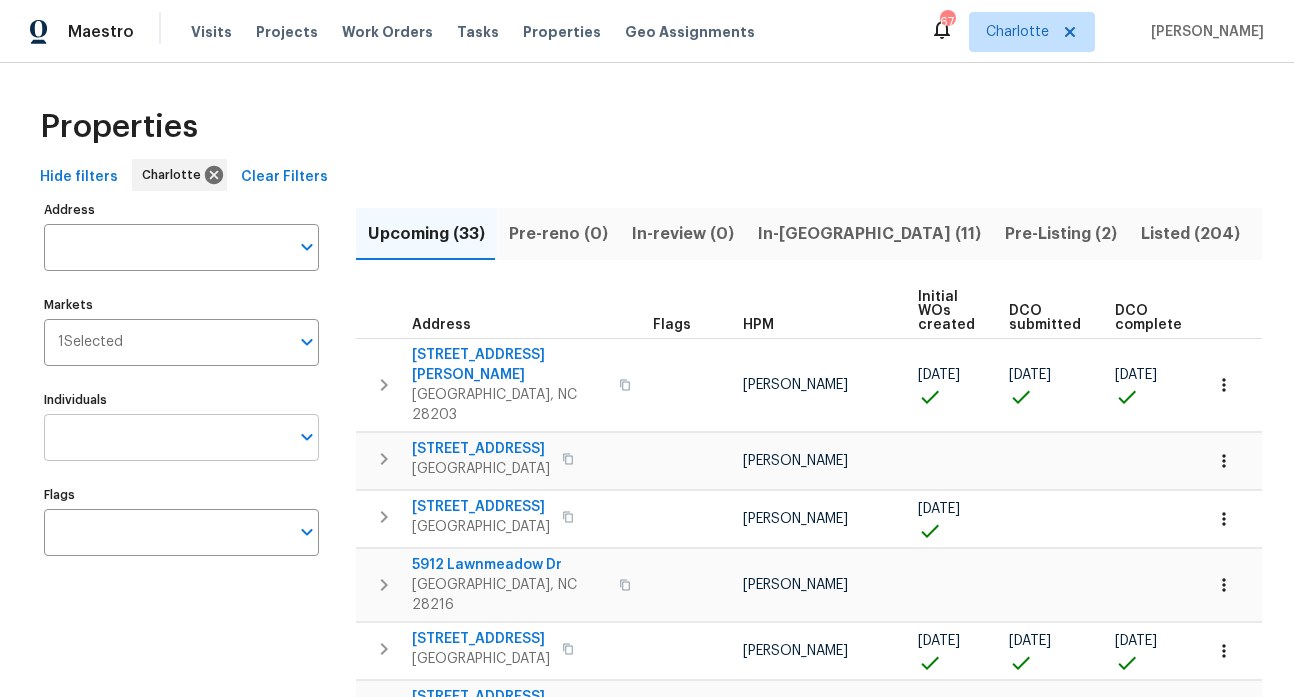 click on "Individuals" at bounding box center (166, 437) 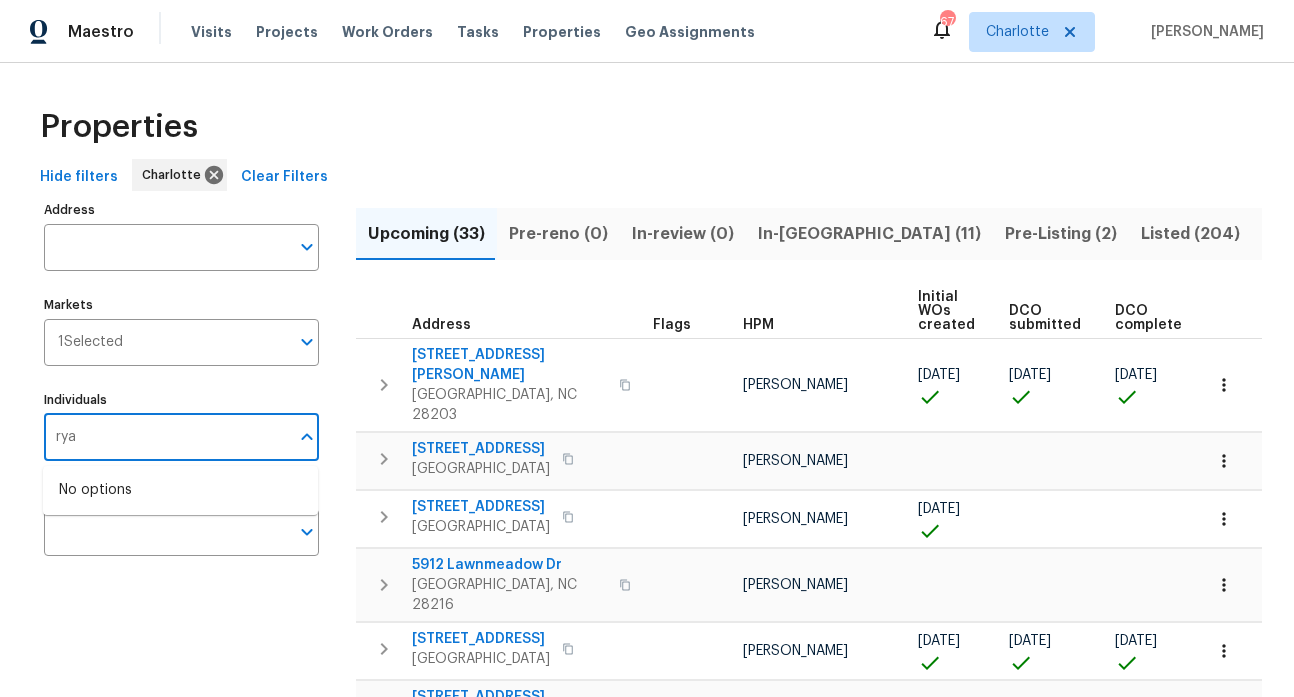 type on "ryan" 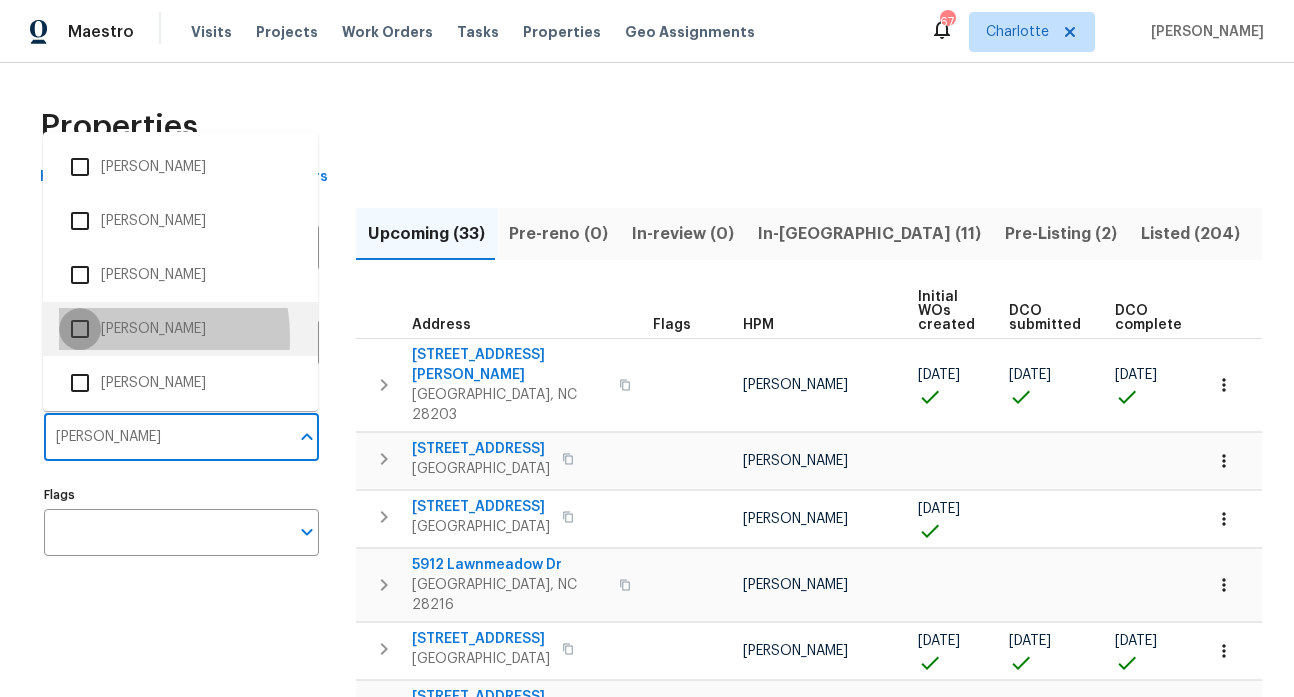 click at bounding box center [80, 329] 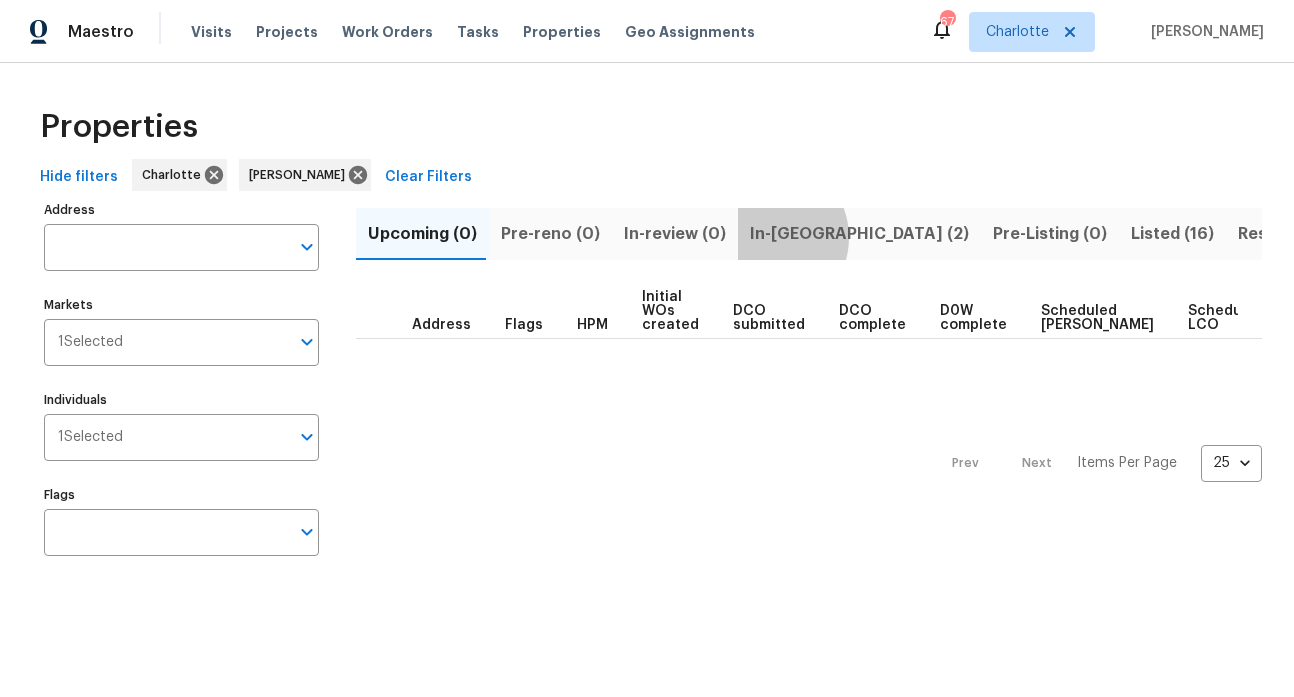 click on "In-reno (2)" at bounding box center [859, 234] 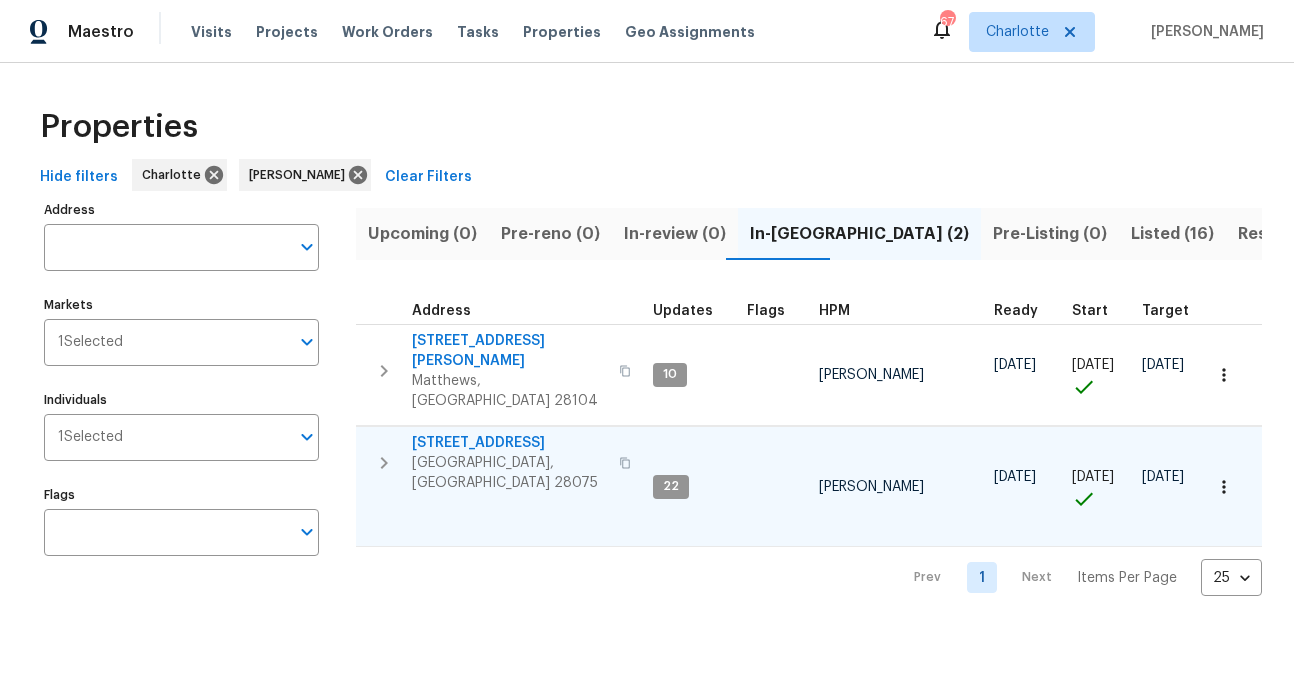 click on "1915 Birchbrook Ct" at bounding box center (509, 443) 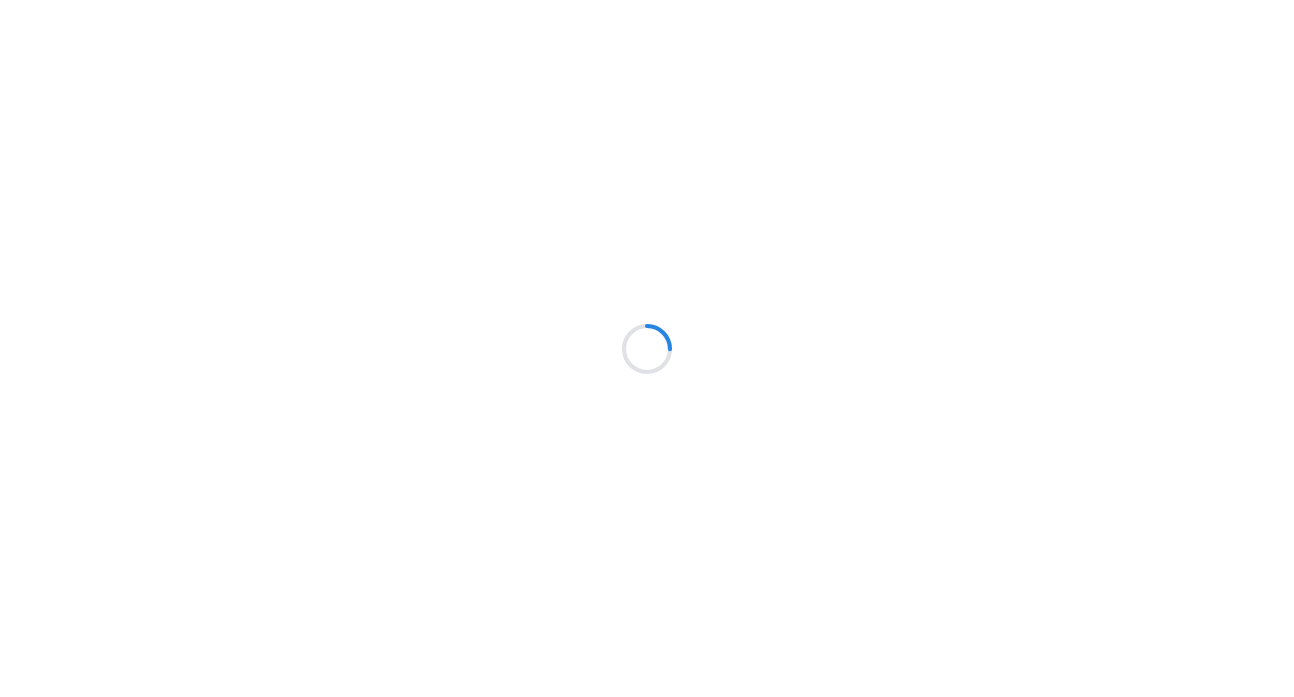 scroll, scrollTop: 0, scrollLeft: 0, axis: both 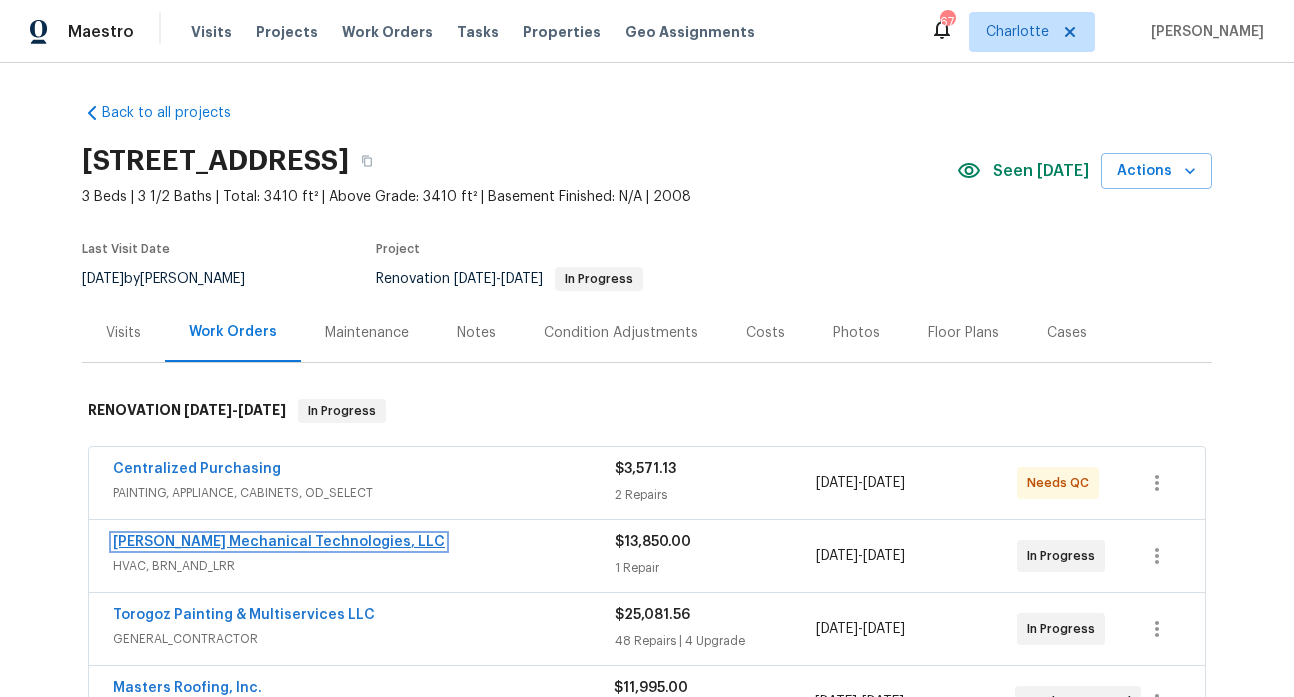 click on "Johnson's Mechanical Technologies, LLC" at bounding box center [279, 542] 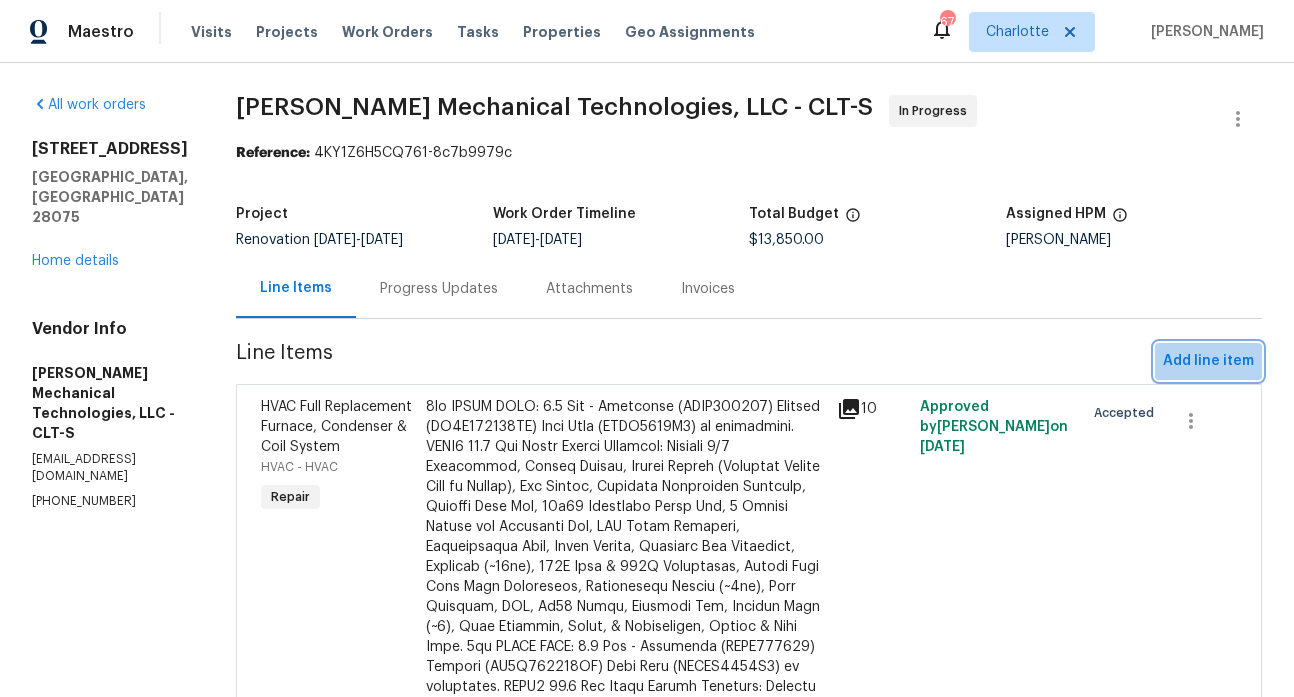 click on "Add line item" at bounding box center [1208, 361] 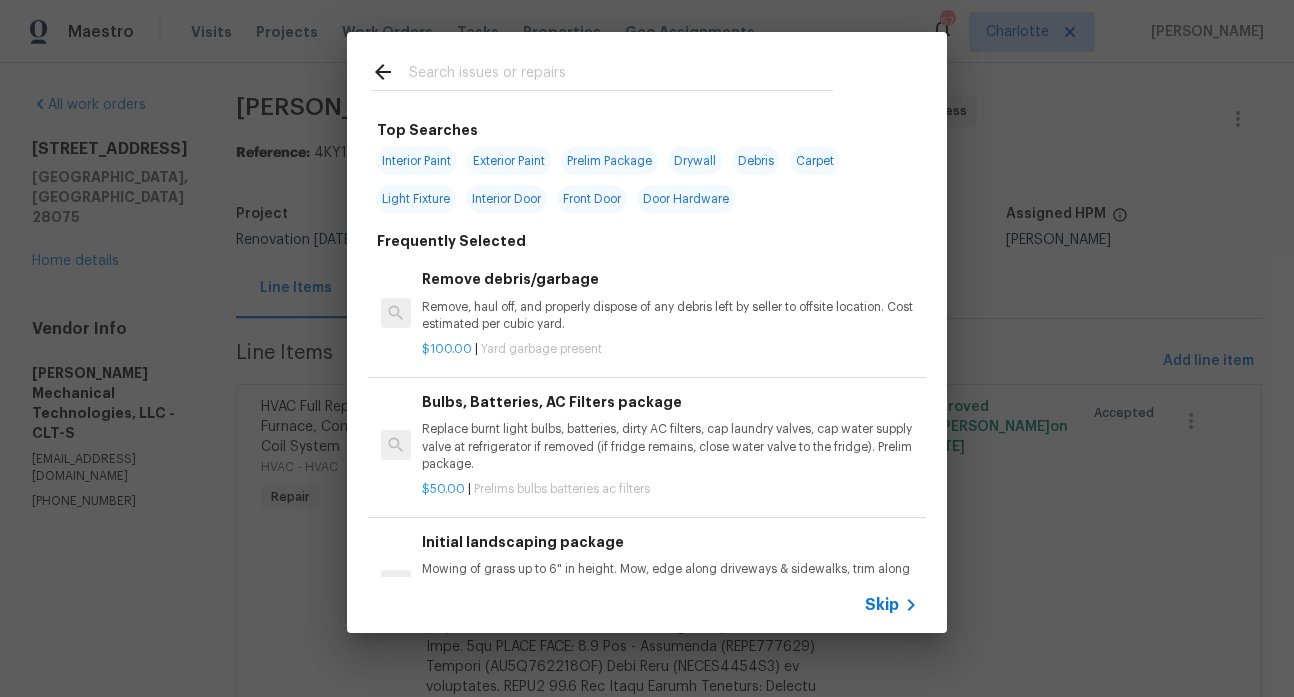 click at bounding box center [621, 75] 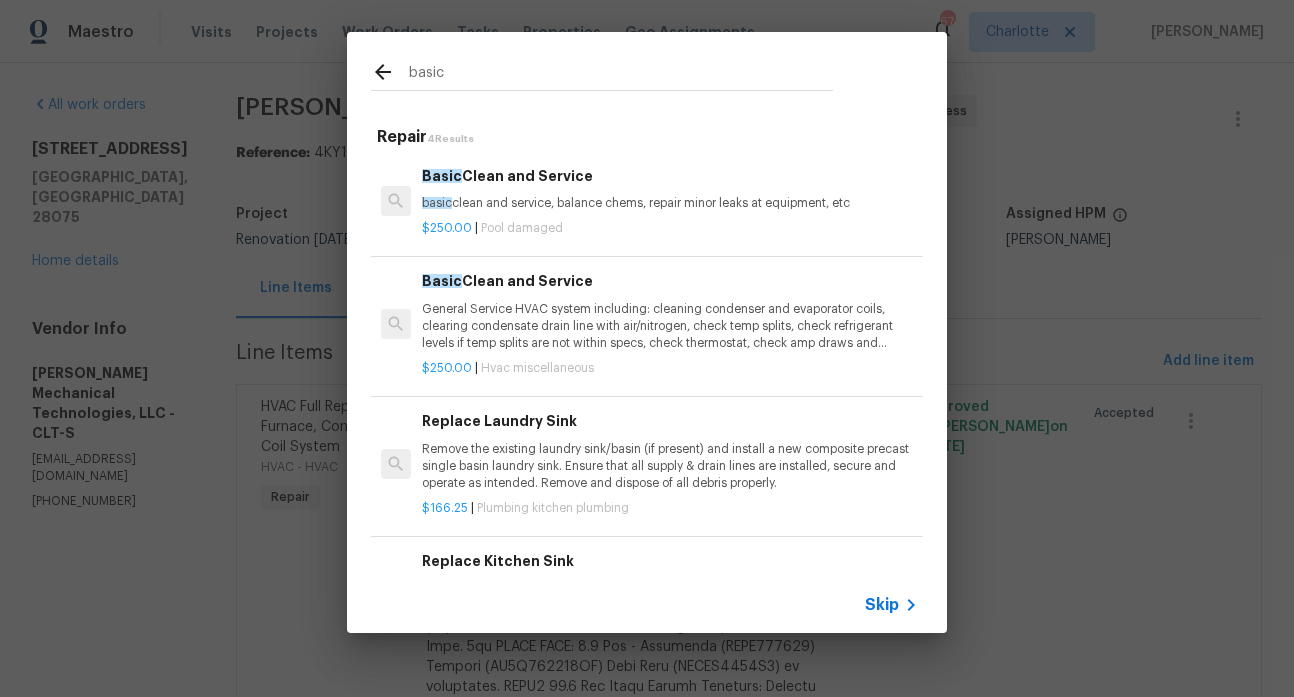 type on "basic" 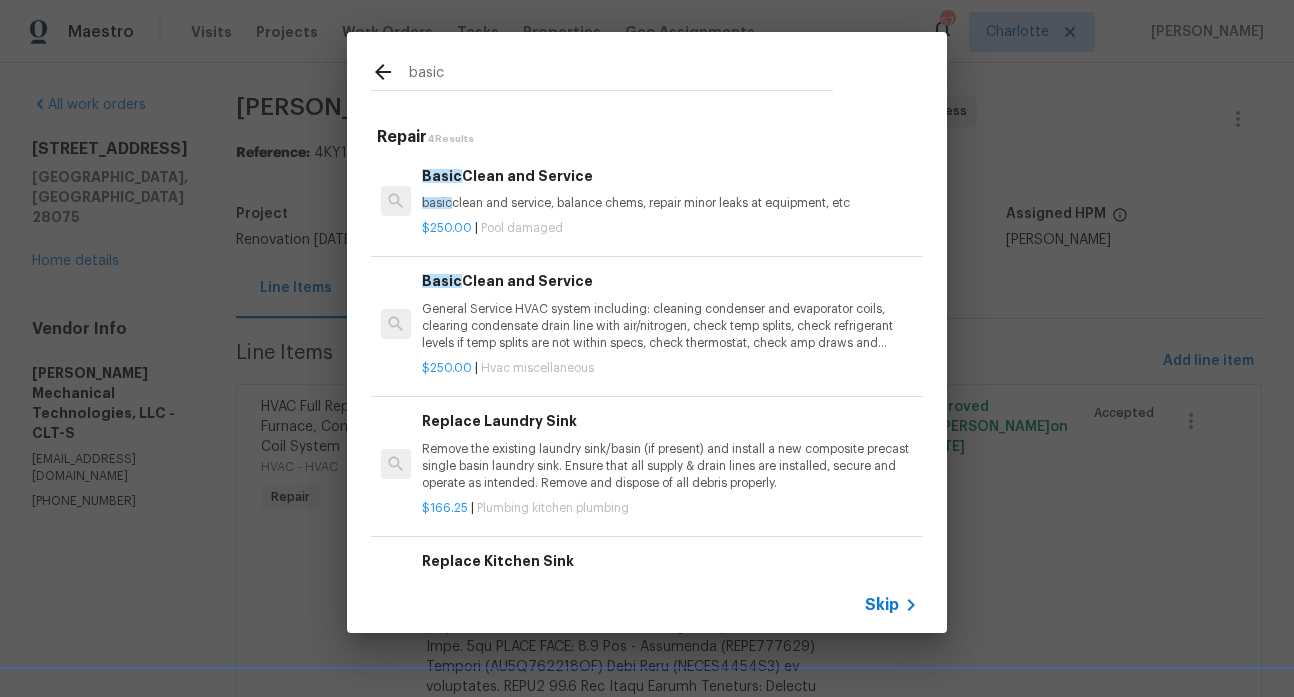 click on "General Service HVAC system including: cleaning condenser and evaporator coils, clearing condensate drain line with air/nitrogen, check temp splits, check refrigerant levels if temp splits are not within specs, check thermostat, check amp draws and confirm they are within manufacturer specifications - Overall condition of the unit should ensure proper temp splits." at bounding box center [670, 326] 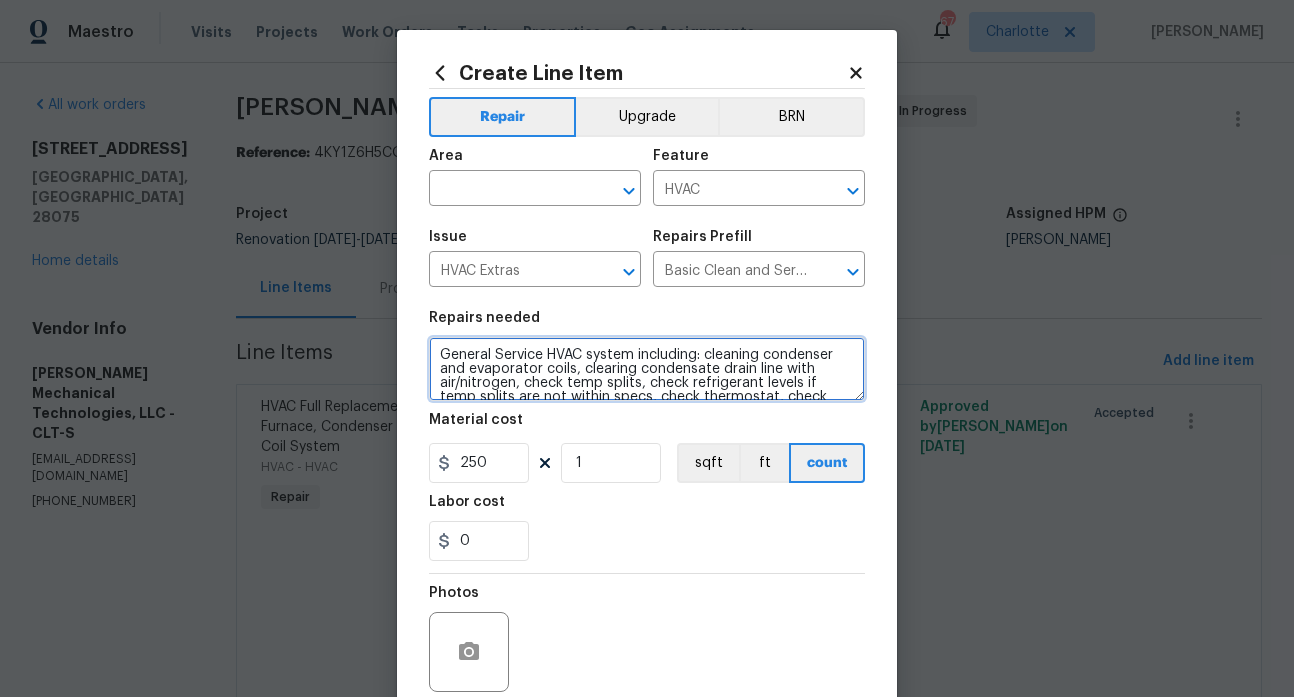 scroll, scrollTop: 56, scrollLeft: 0, axis: vertical 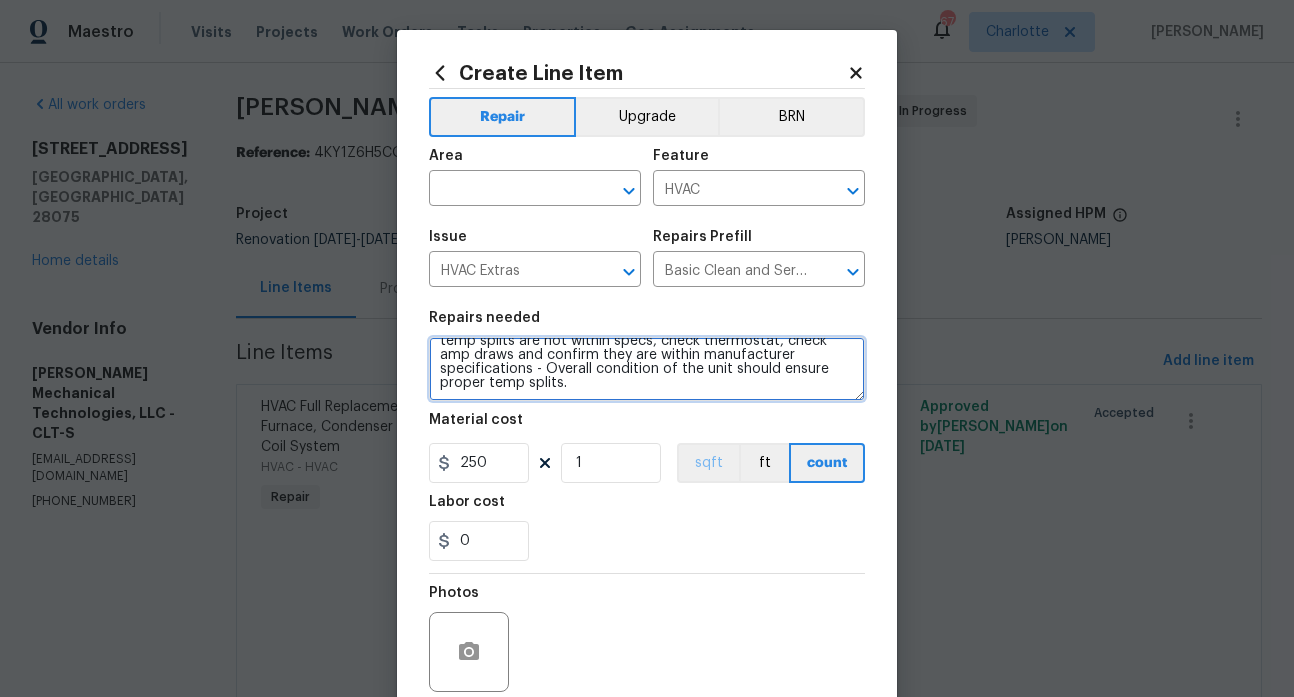 drag, startPoint x: 437, startPoint y: 355, endPoint x: 673, endPoint y: 478, distance: 266.12967 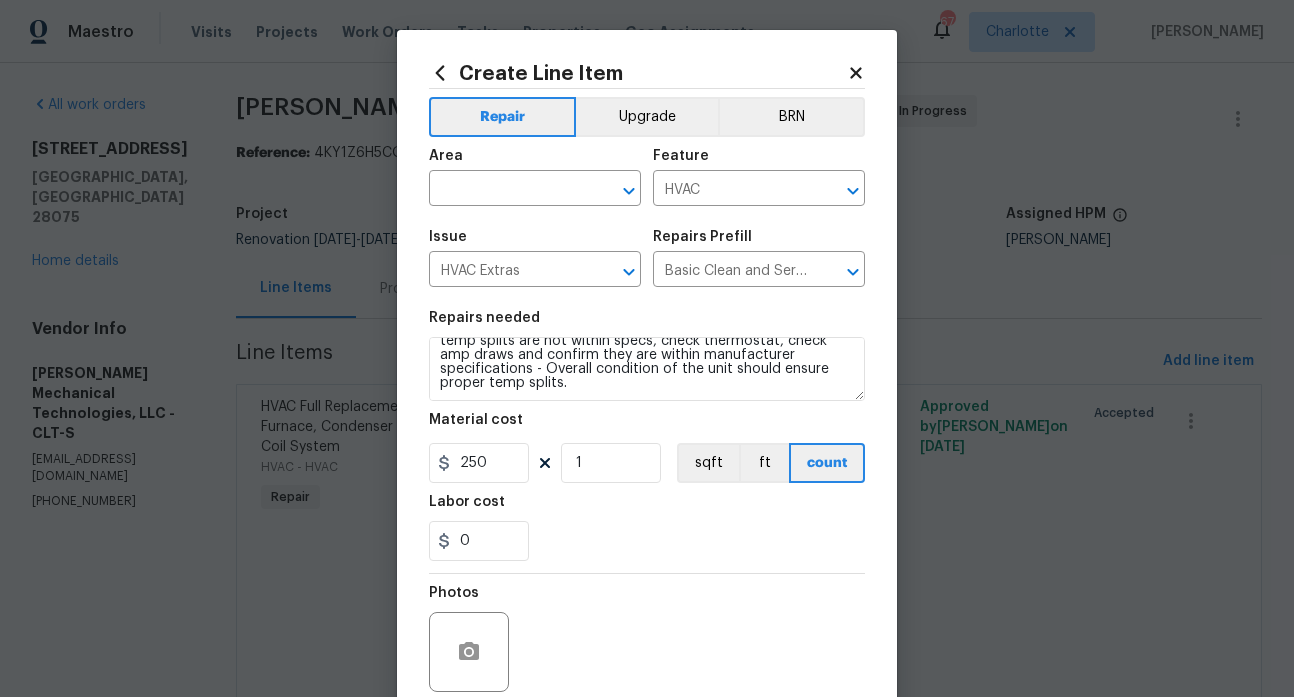 click 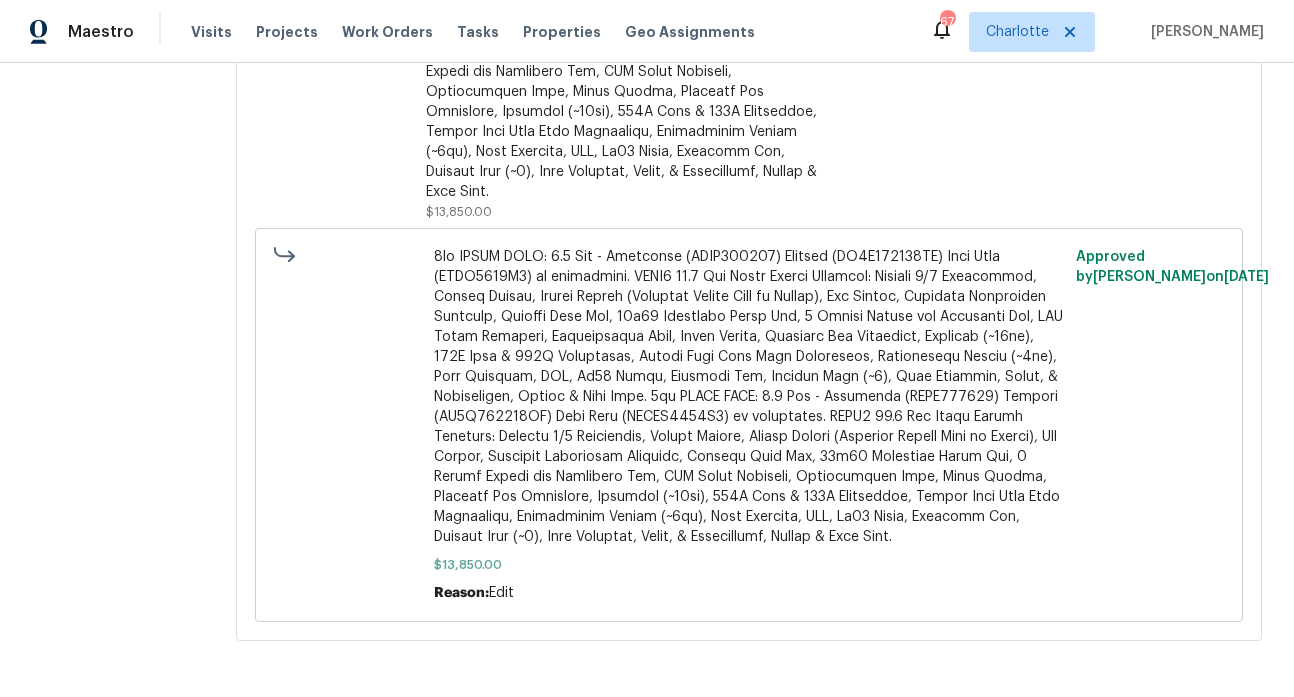 scroll, scrollTop: 0, scrollLeft: 0, axis: both 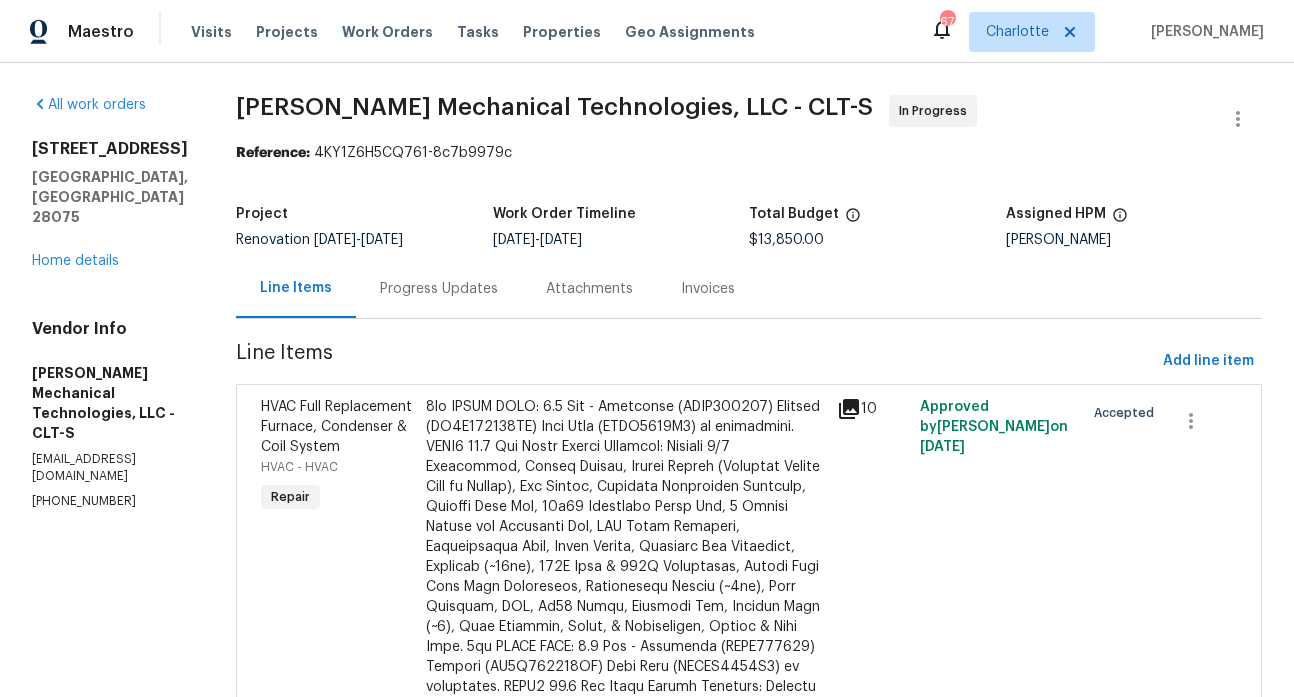 click on "Maestro" at bounding box center [67, 32] 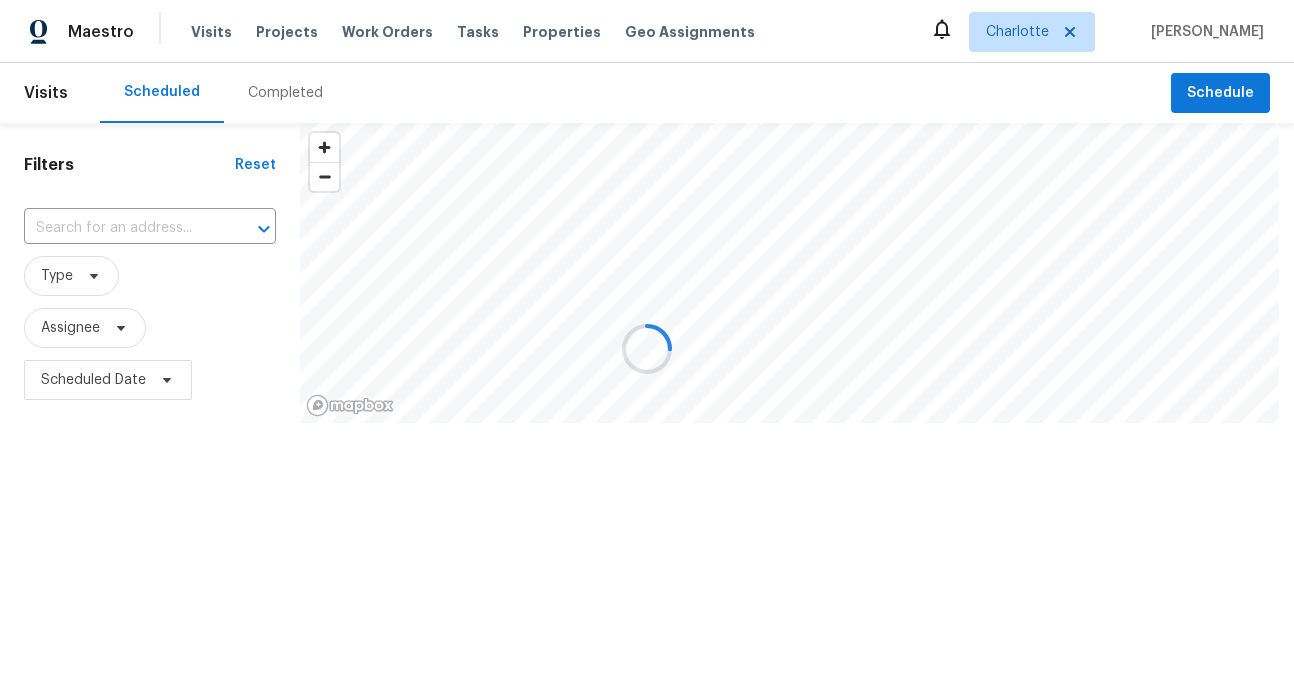 scroll, scrollTop: 0, scrollLeft: 0, axis: both 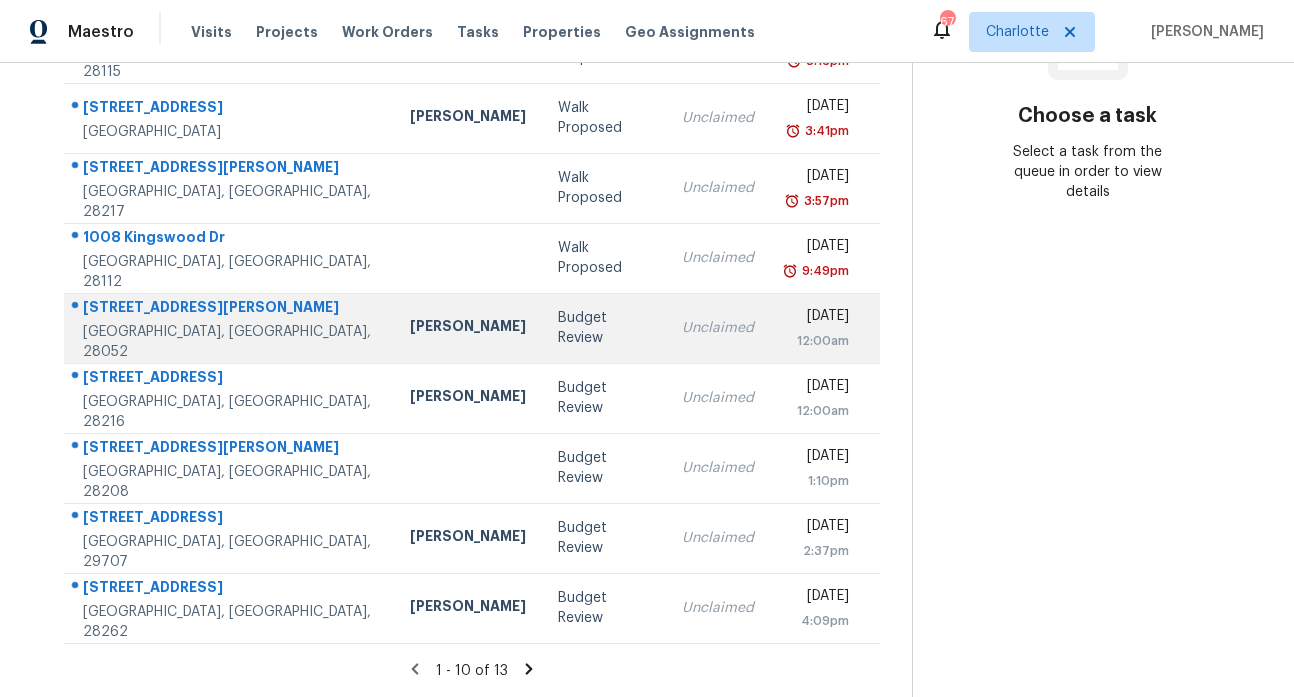 click on "[STREET_ADDRESS][PERSON_NAME]" at bounding box center (230, 309) 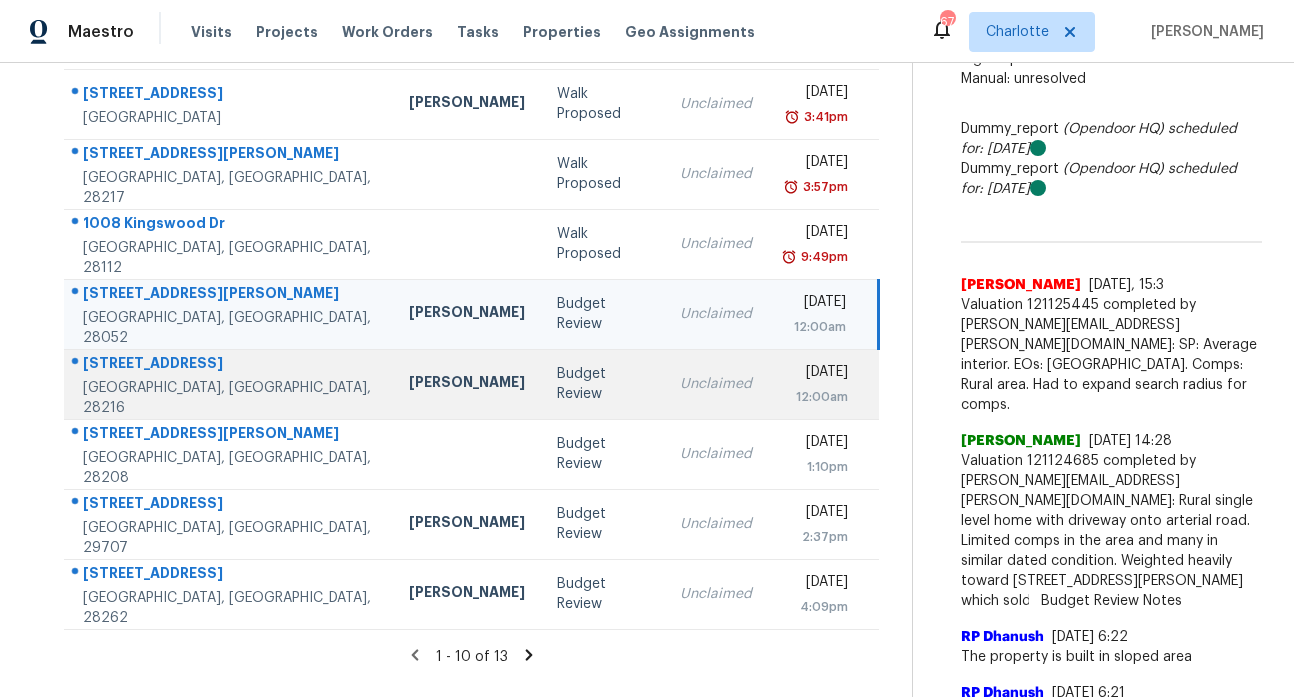 click on "[STREET_ADDRESS]" at bounding box center (230, 365) 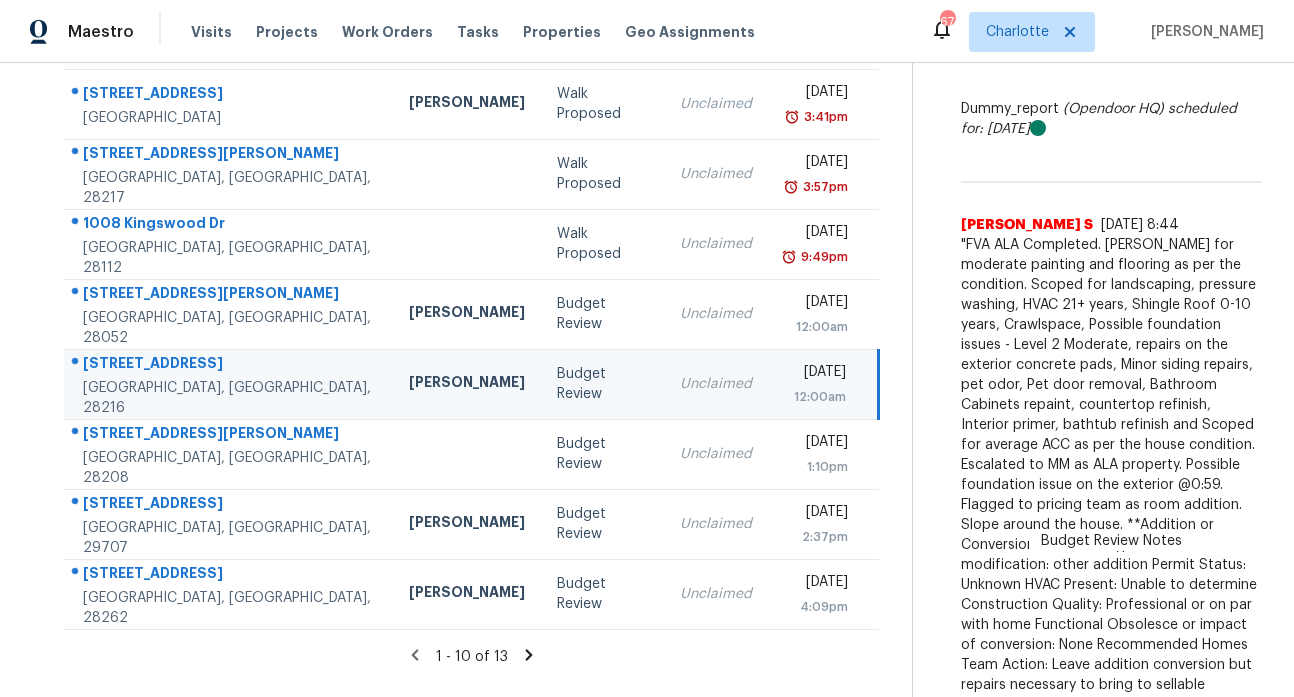 scroll, scrollTop: 382, scrollLeft: 0, axis: vertical 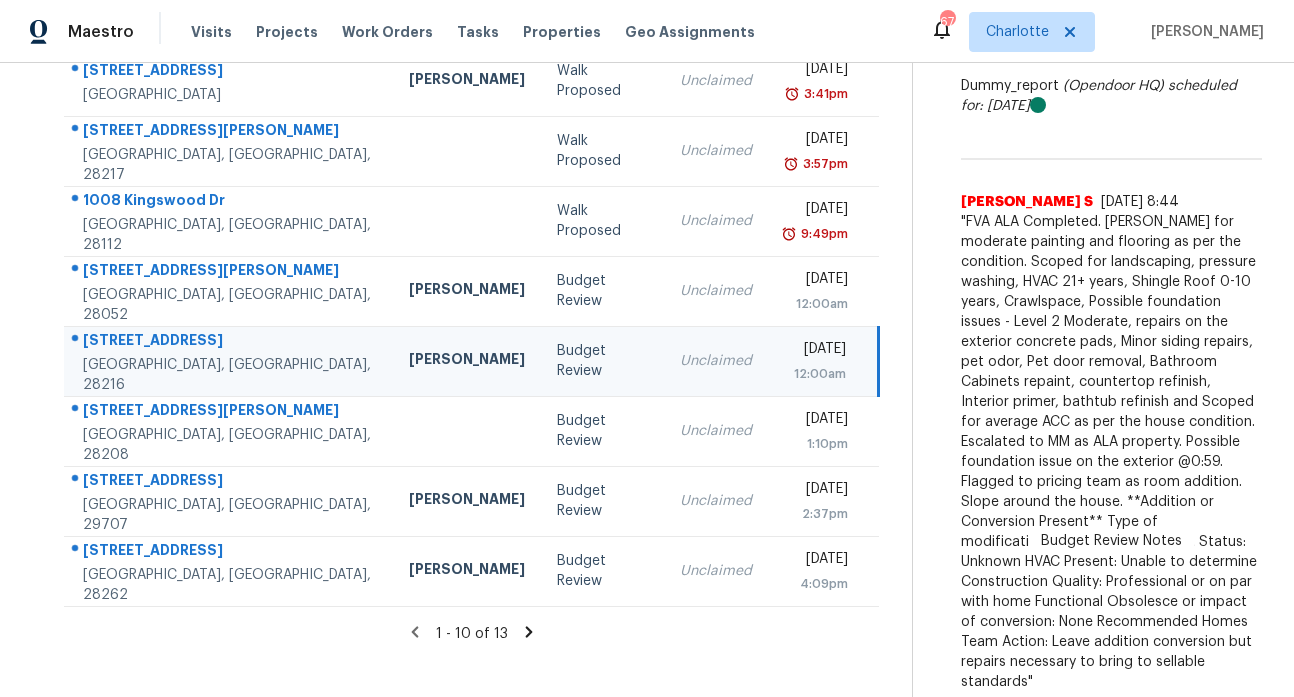 click on "[STREET_ADDRESS]" at bounding box center [230, 342] 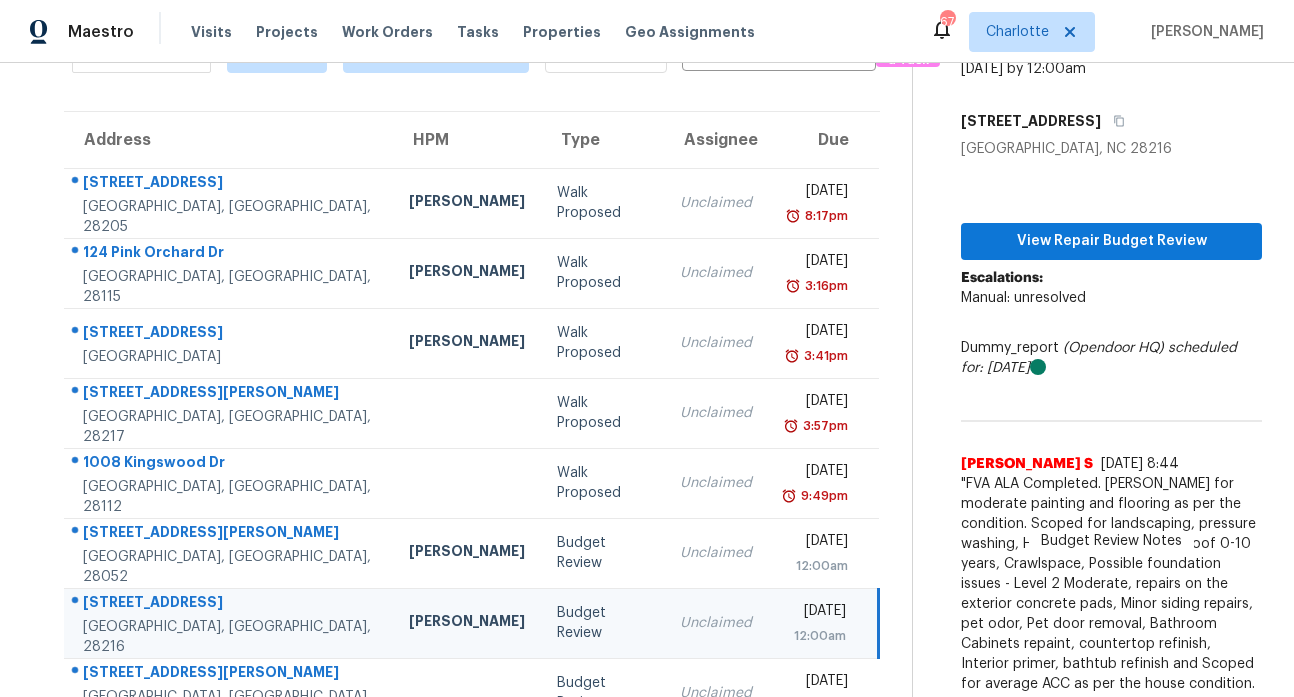 scroll, scrollTop: 0, scrollLeft: 0, axis: both 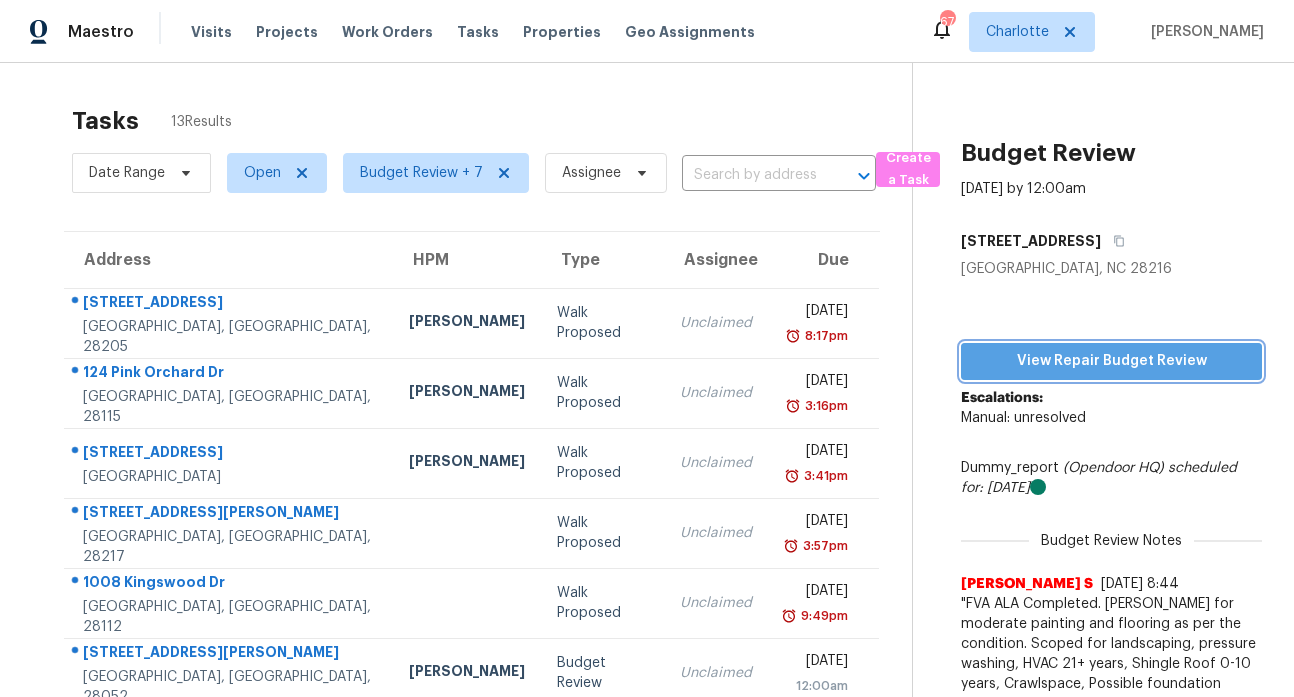 click on "View Repair Budget Review" at bounding box center (1111, 361) 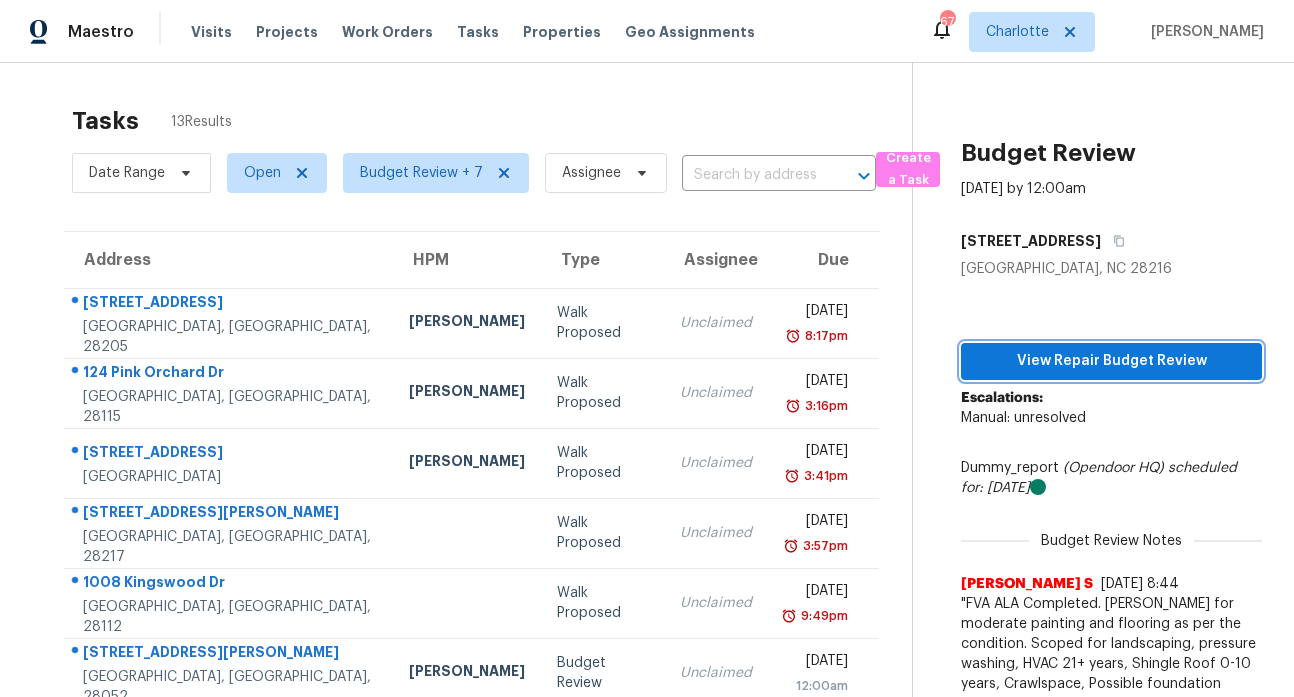 click on "View Repair Budget Review" at bounding box center [1111, 361] 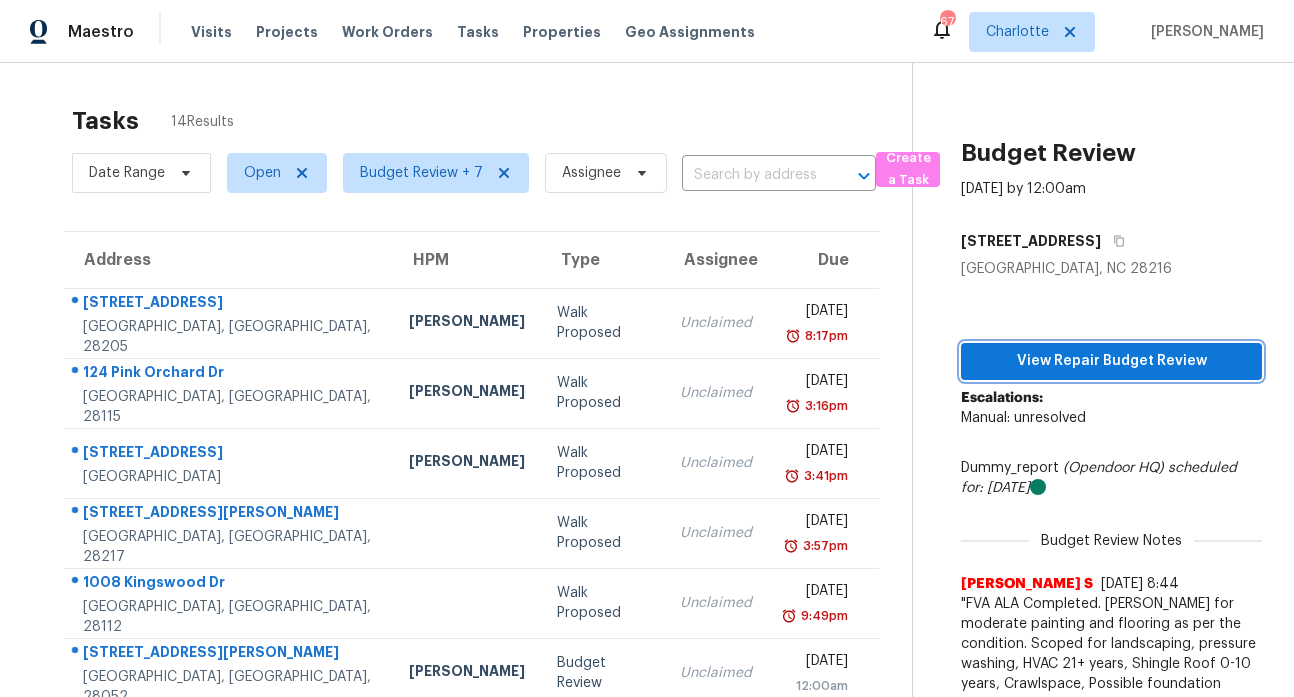 type 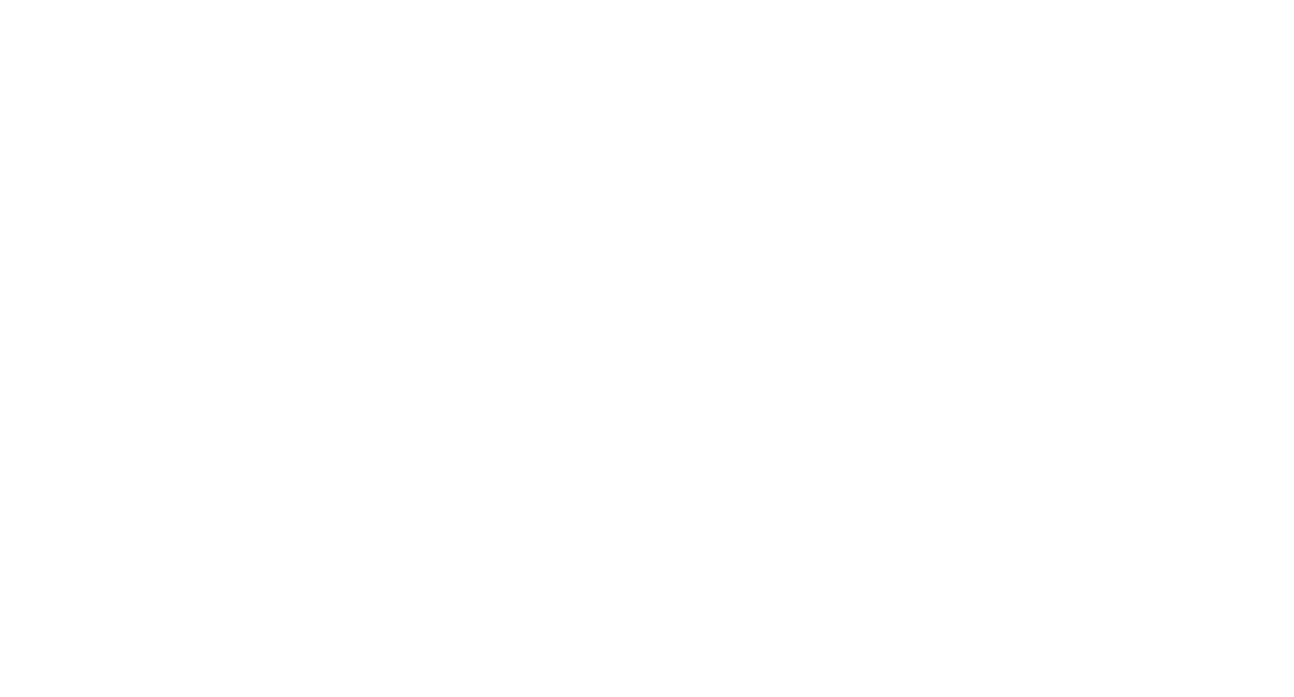 scroll, scrollTop: 0, scrollLeft: 0, axis: both 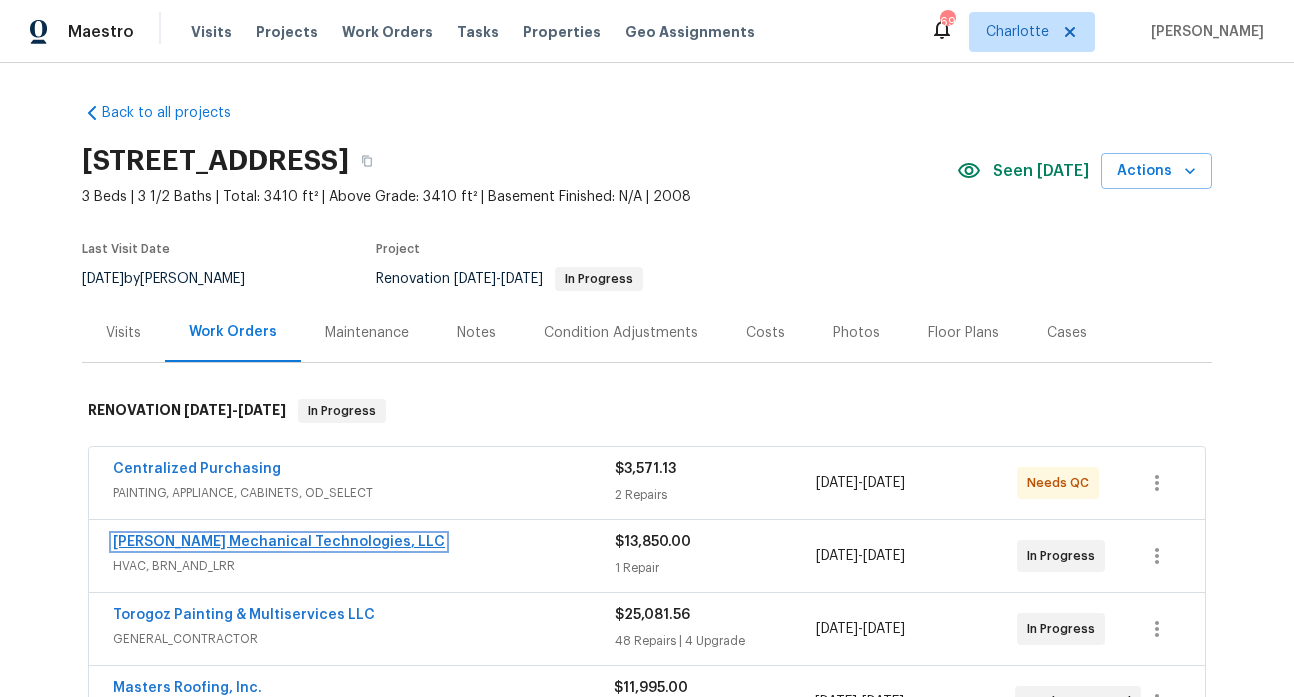 click on "Johnson's Mechanical Technologies, LLC" at bounding box center (279, 542) 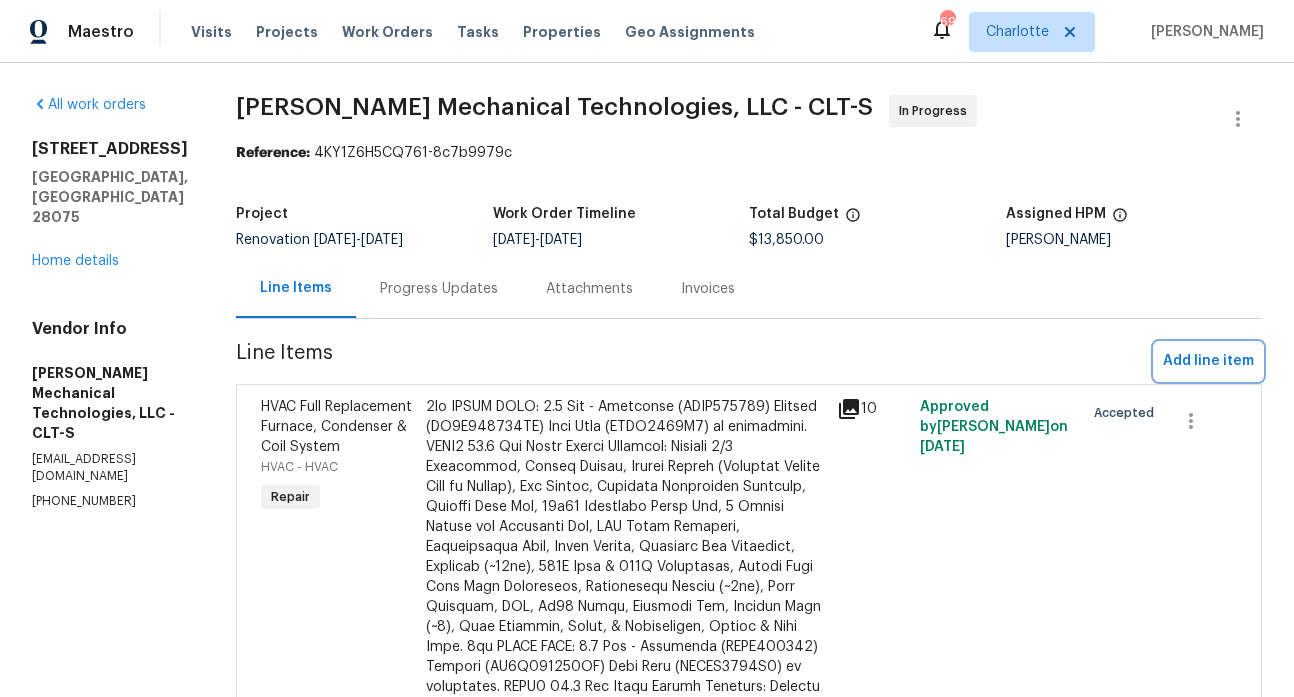 click on "Add line item" at bounding box center (1208, 361) 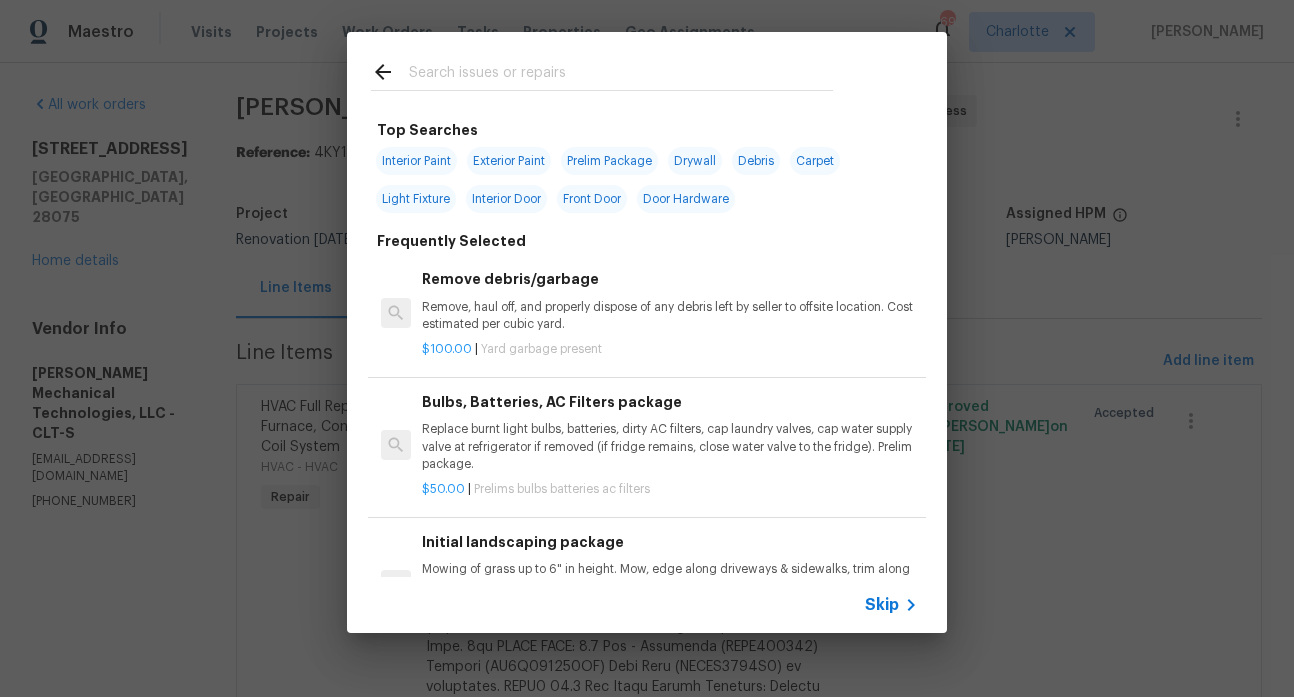 click at bounding box center [602, 75] 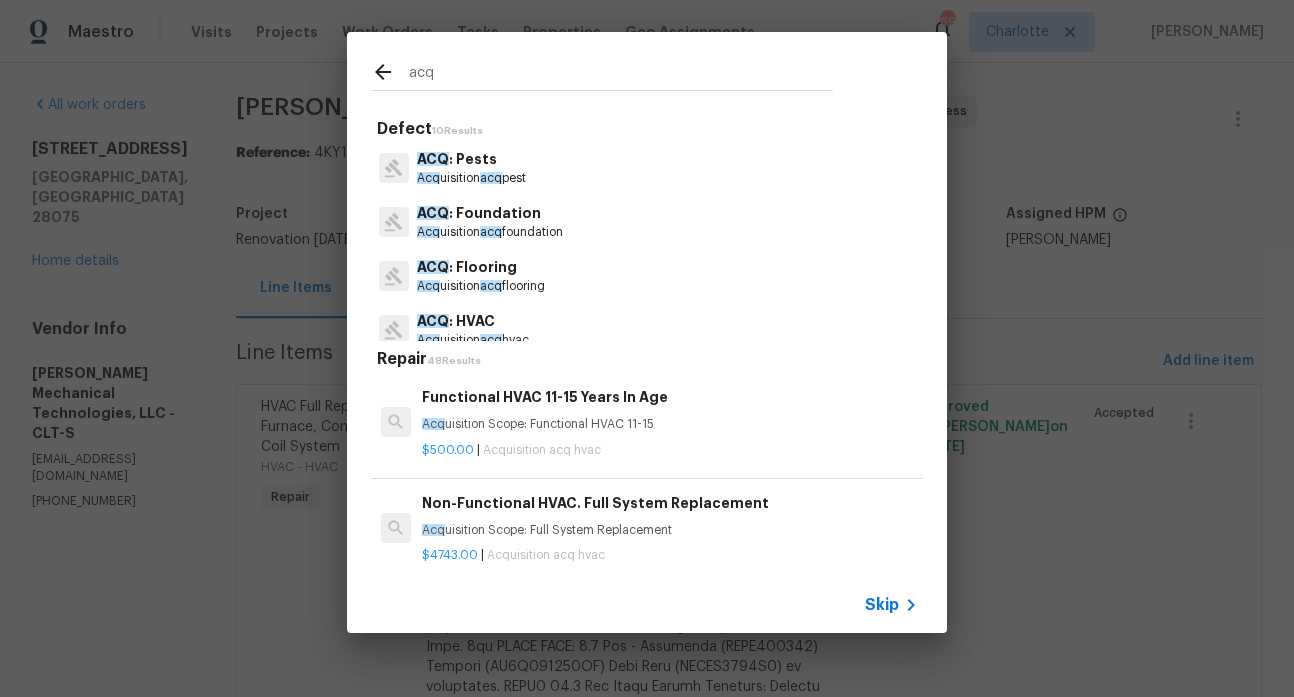 type on "acq" 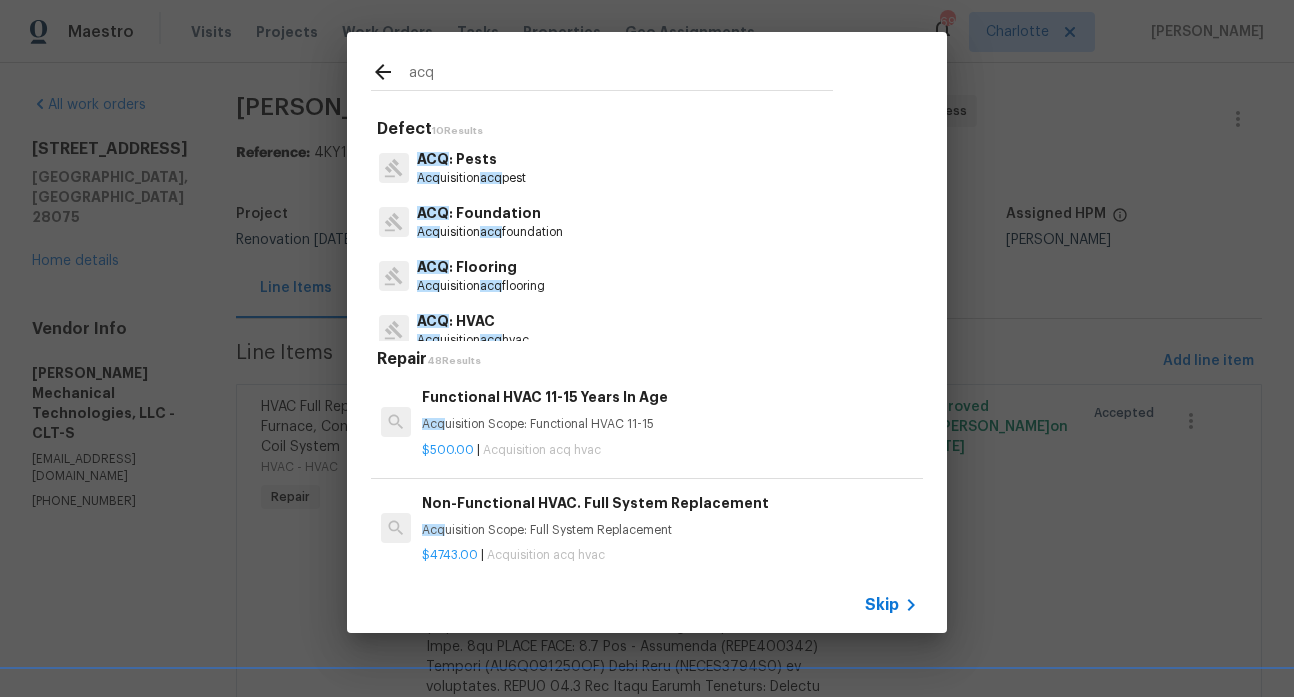 click on "Acq uisition  acq  foundation" at bounding box center [490, 232] 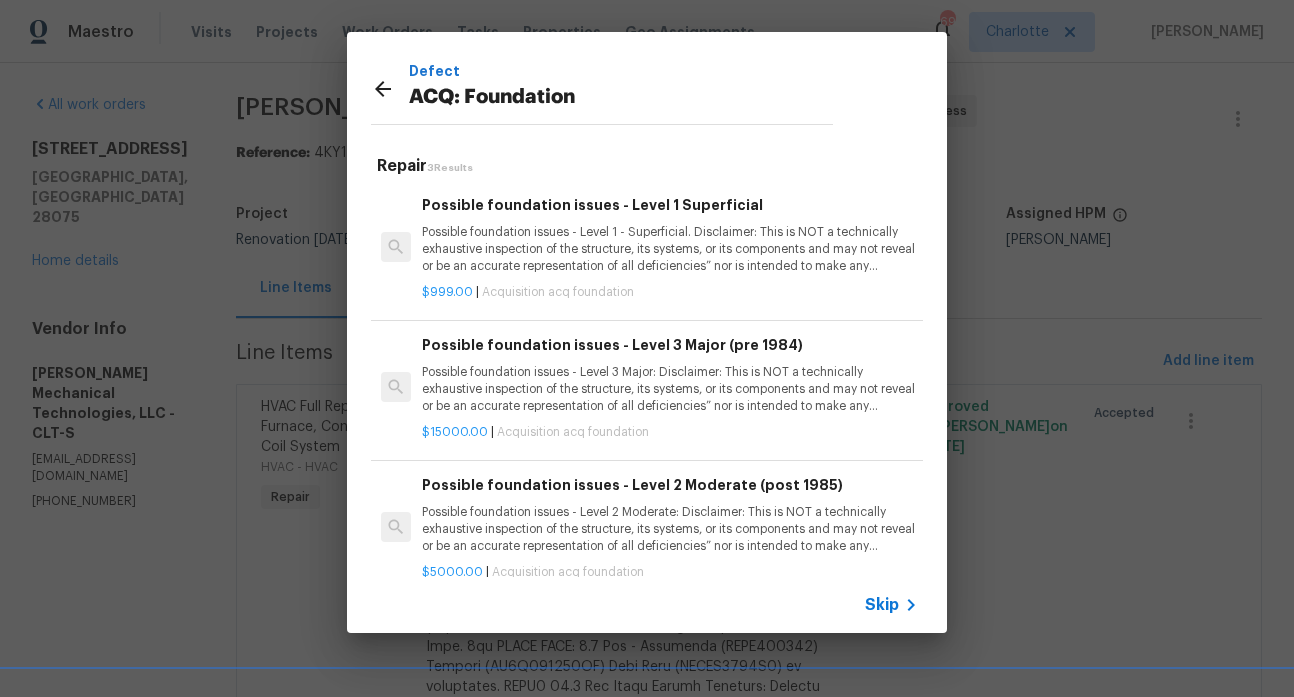 scroll, scrollTop: 34, scrollLeft: 0, axis: vertical 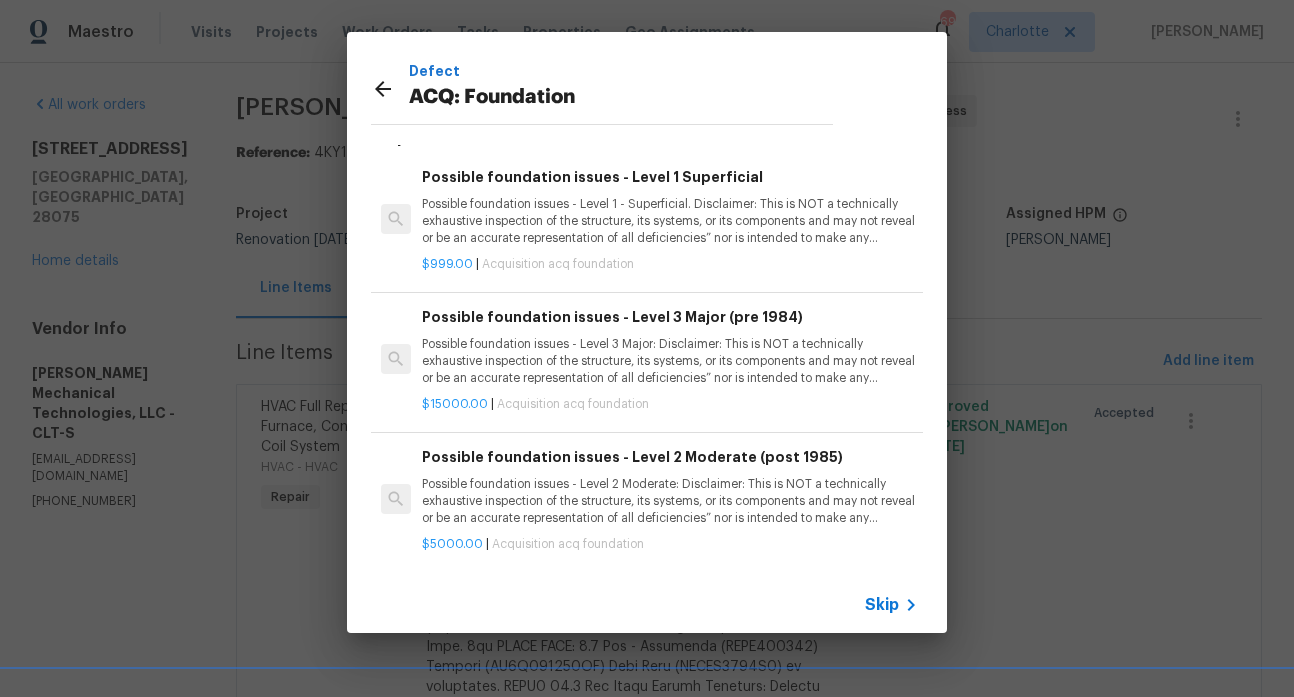 click on "Possible foundation issues - Level 1 - Superficial. Disclaimer: This is NOT a technically exhaustive inspection of the structure, its systems, or its components and may not reveal or be an accurate representation of all deficiencies” nor is intended to make any representation regarding the presence or absence of latent or concealed defects that are not reasonably ascertainable in a competently performed home inspection. No warranty or guaranty is expressed or implied" at bounding box center [670, 221] 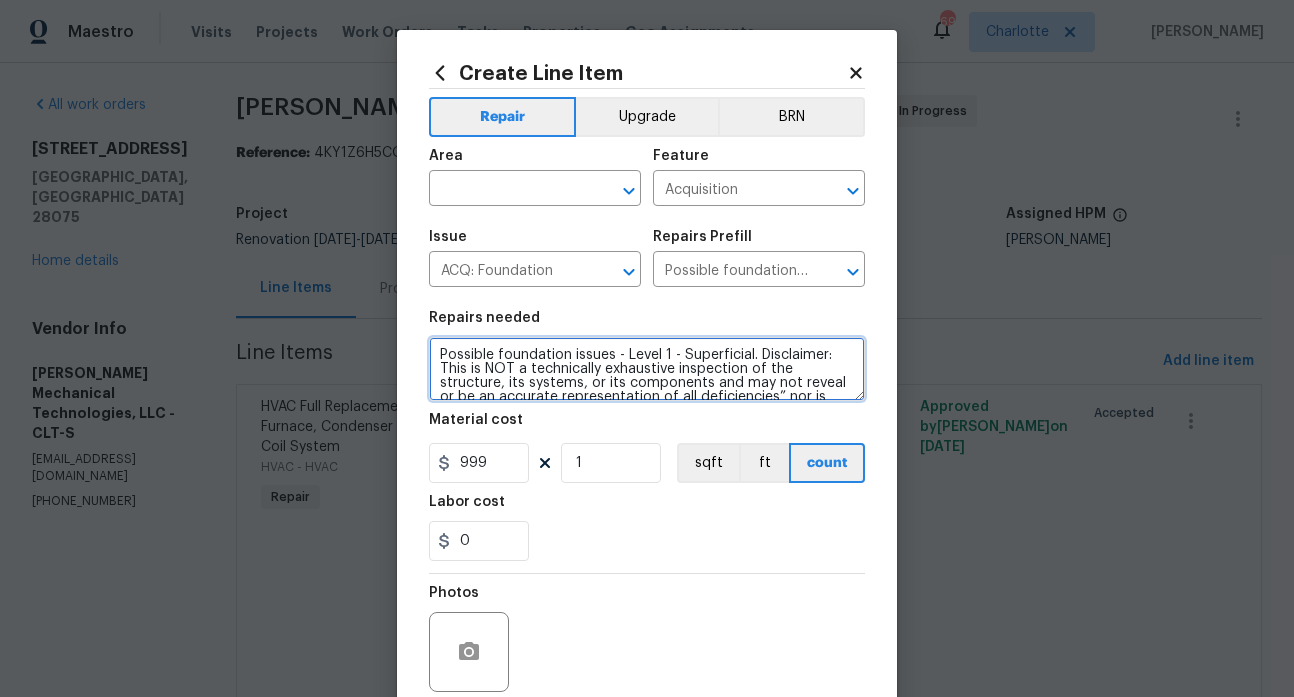scroll, scrollTop: 70, scrollLeft: 0, axis: vertical 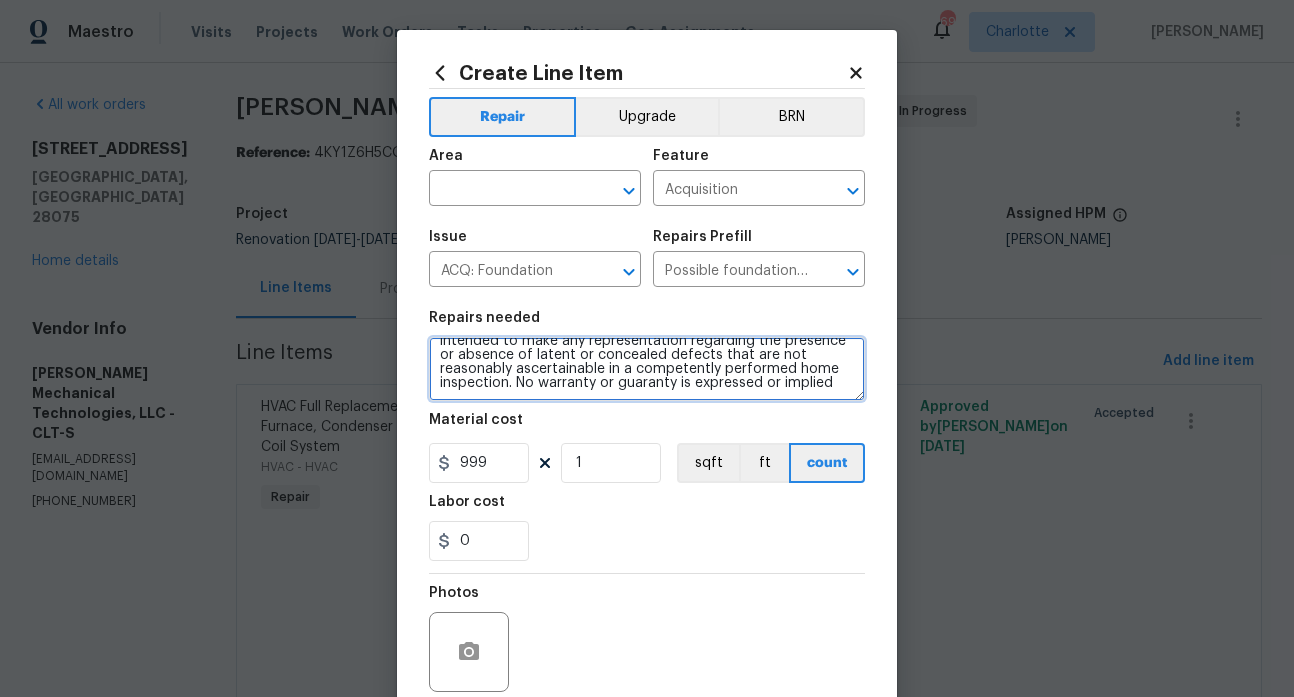 drag, startPoint x: 433, startPoint y: 351, endPoint x: 638, endPoint y: 471, distance: 237.53947 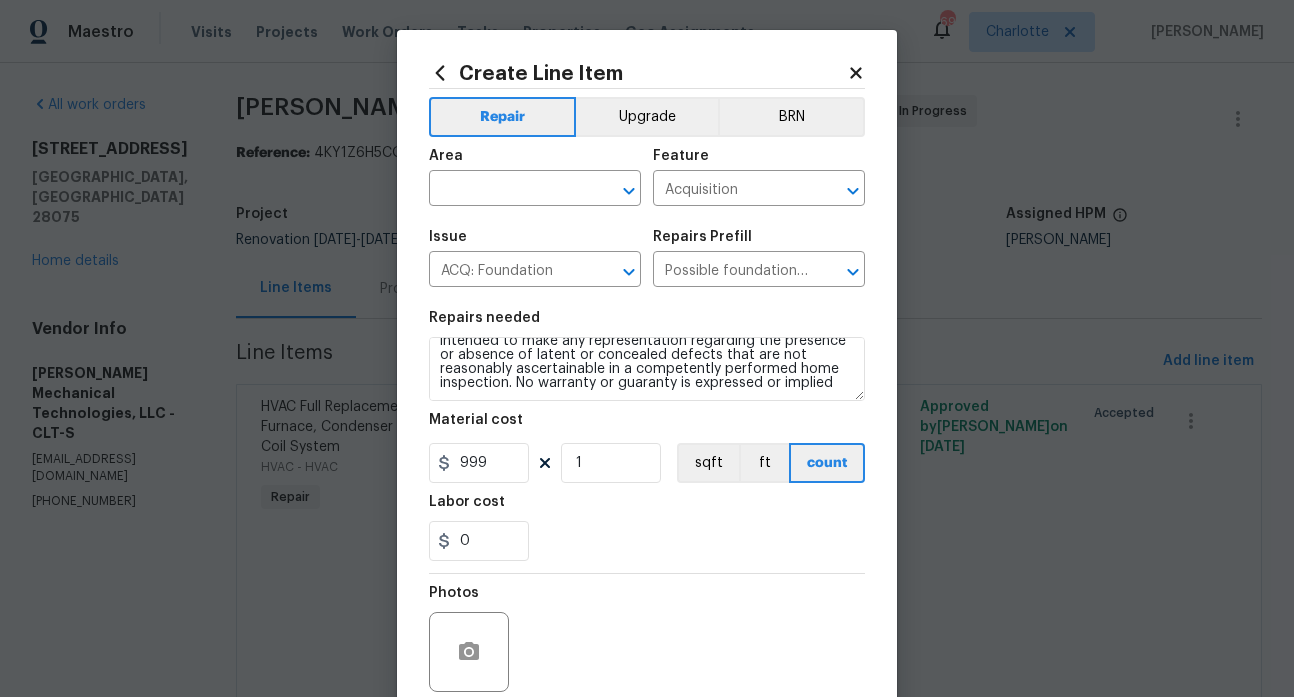 click 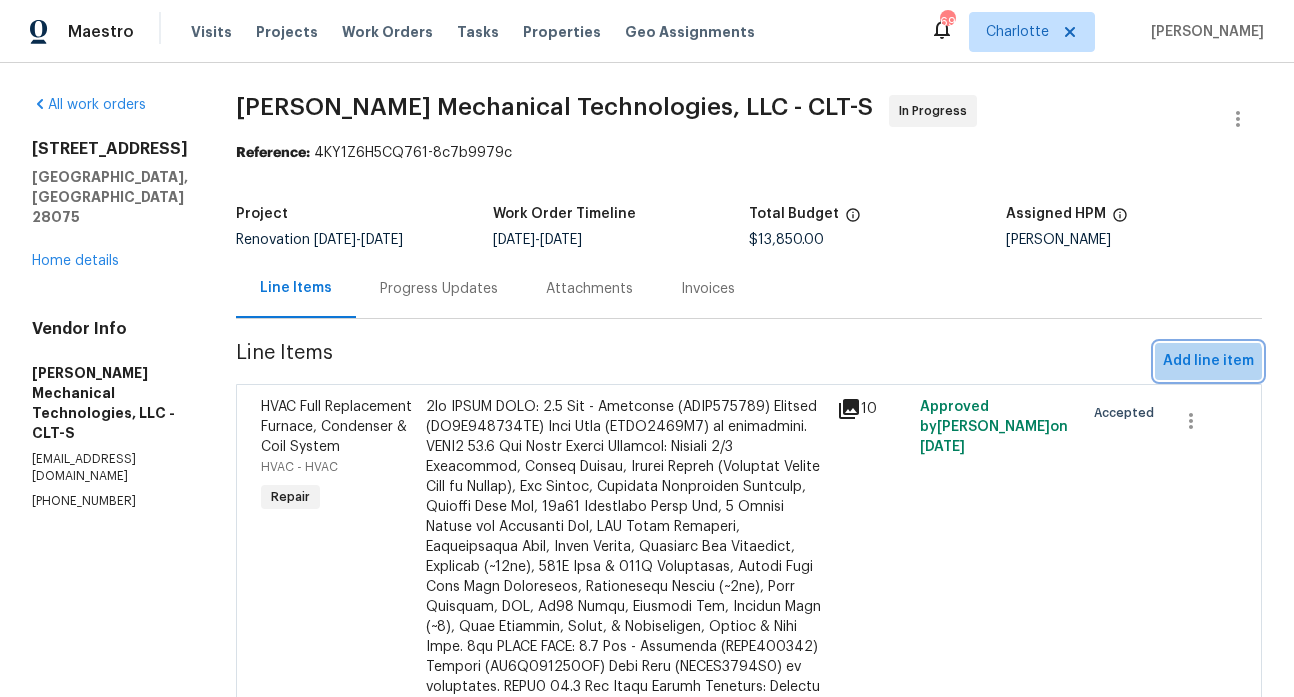 click on "Add line item" at bounding box center [1208, 361] 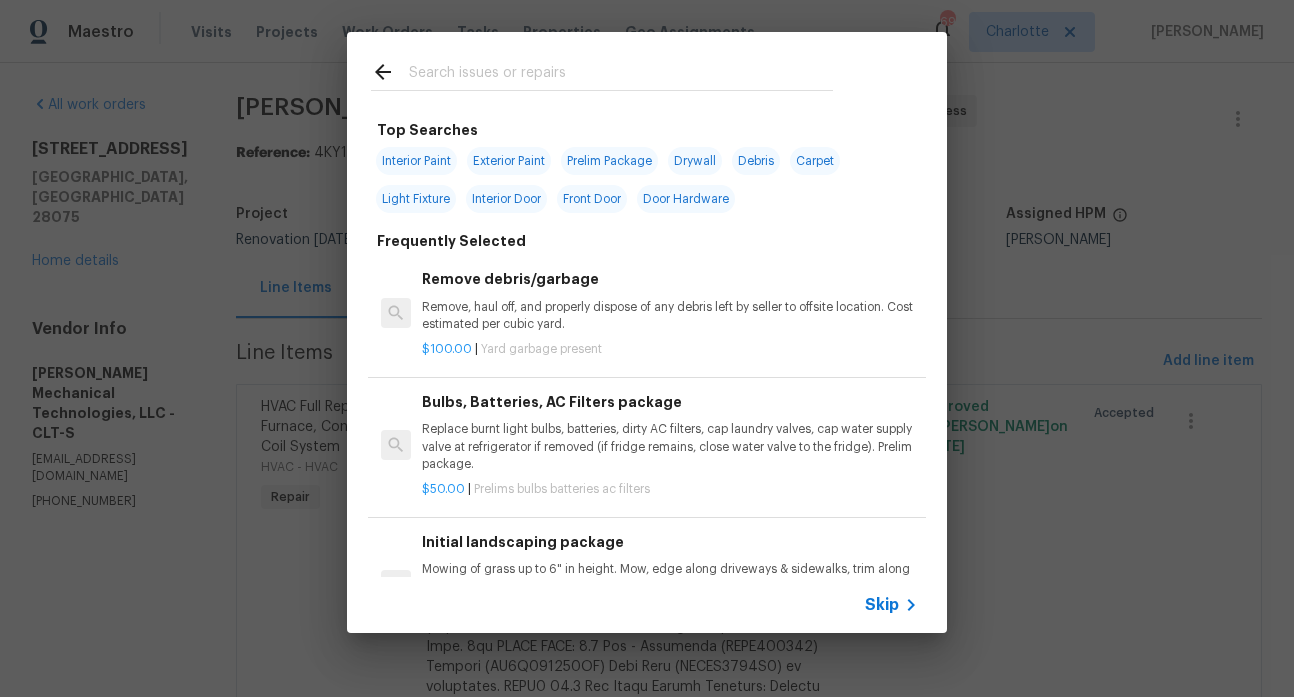 click at bounding box center [621, 75] 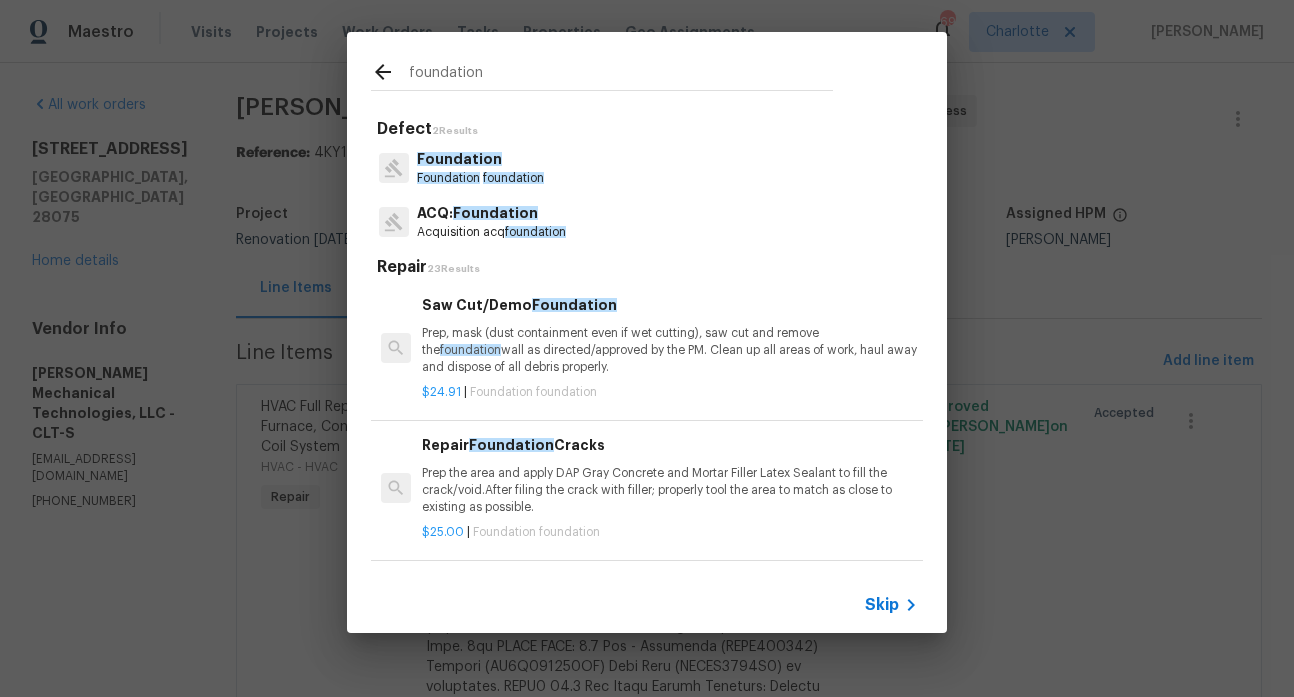 type on "foundation" 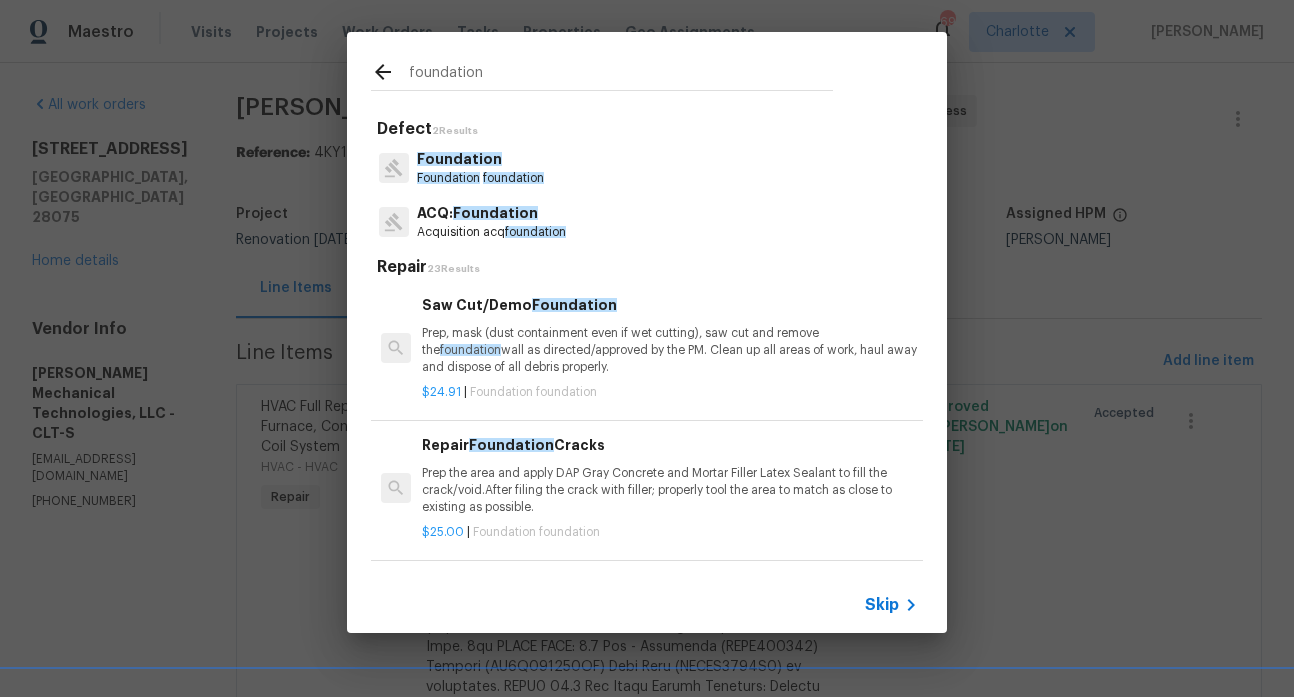 click on "Foundation   foundation" at bounding box center (480, 178) 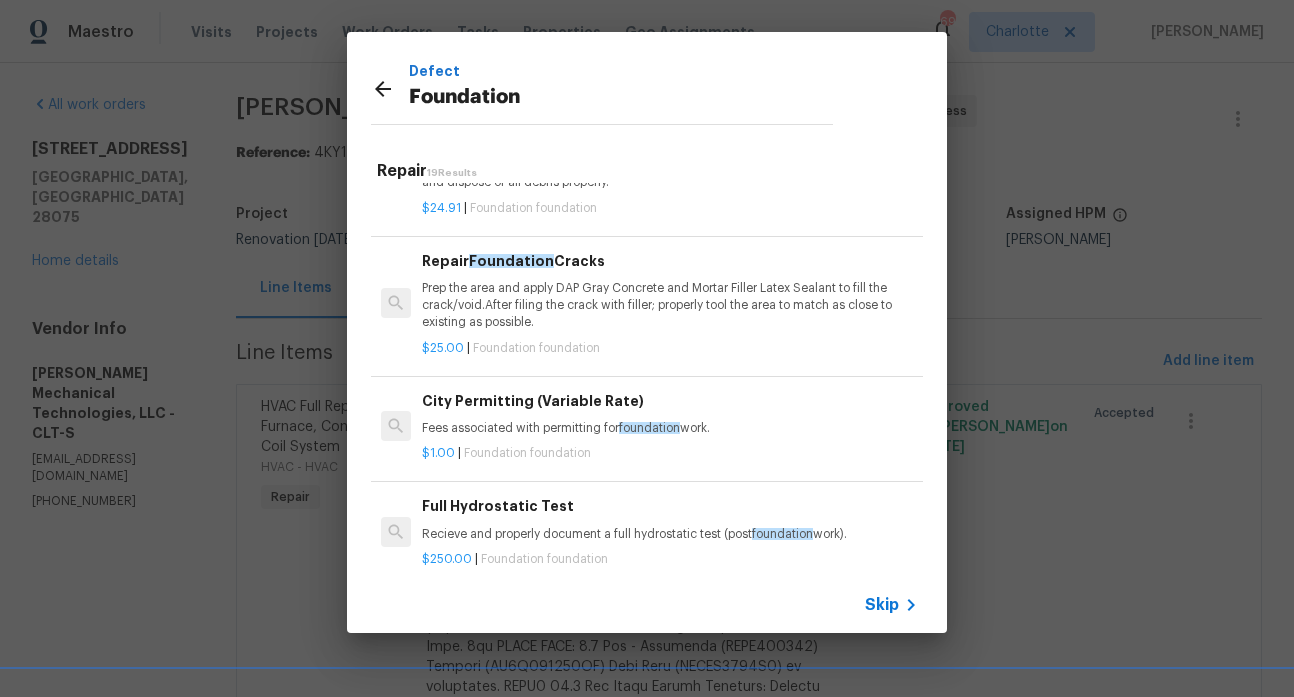 scroll, scrollTop: 0, scrollLeft: 0, axis: both 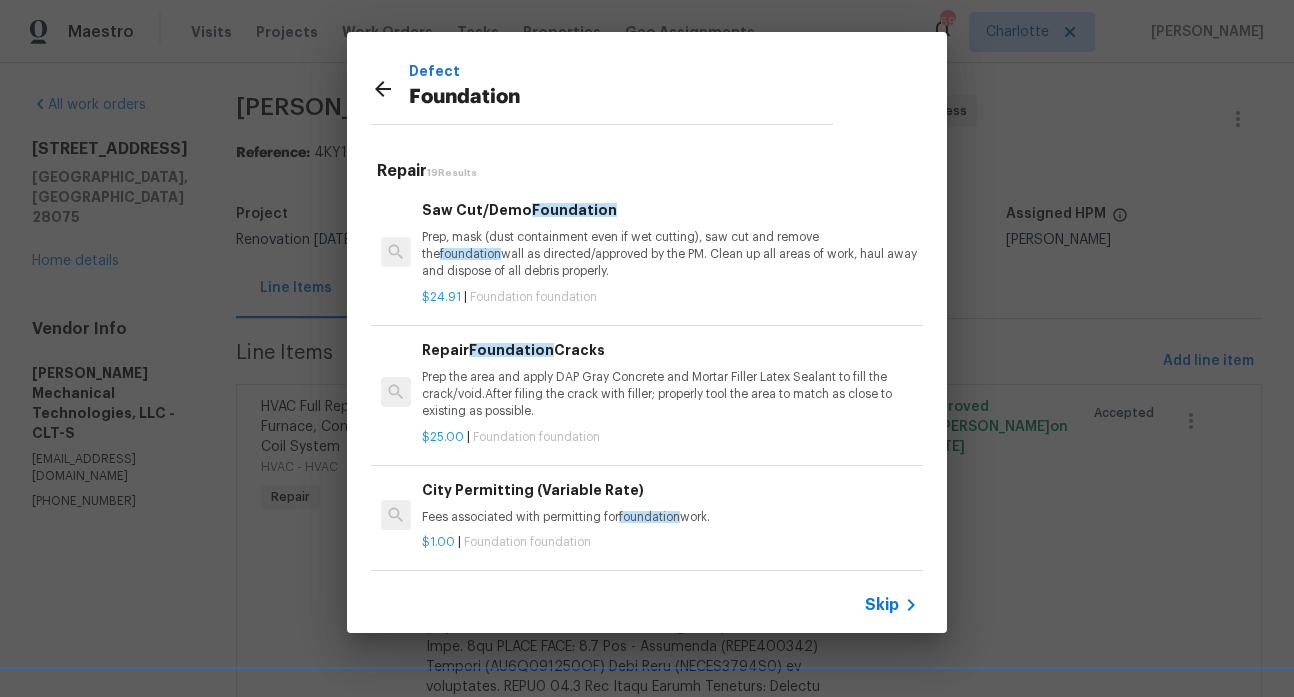 click 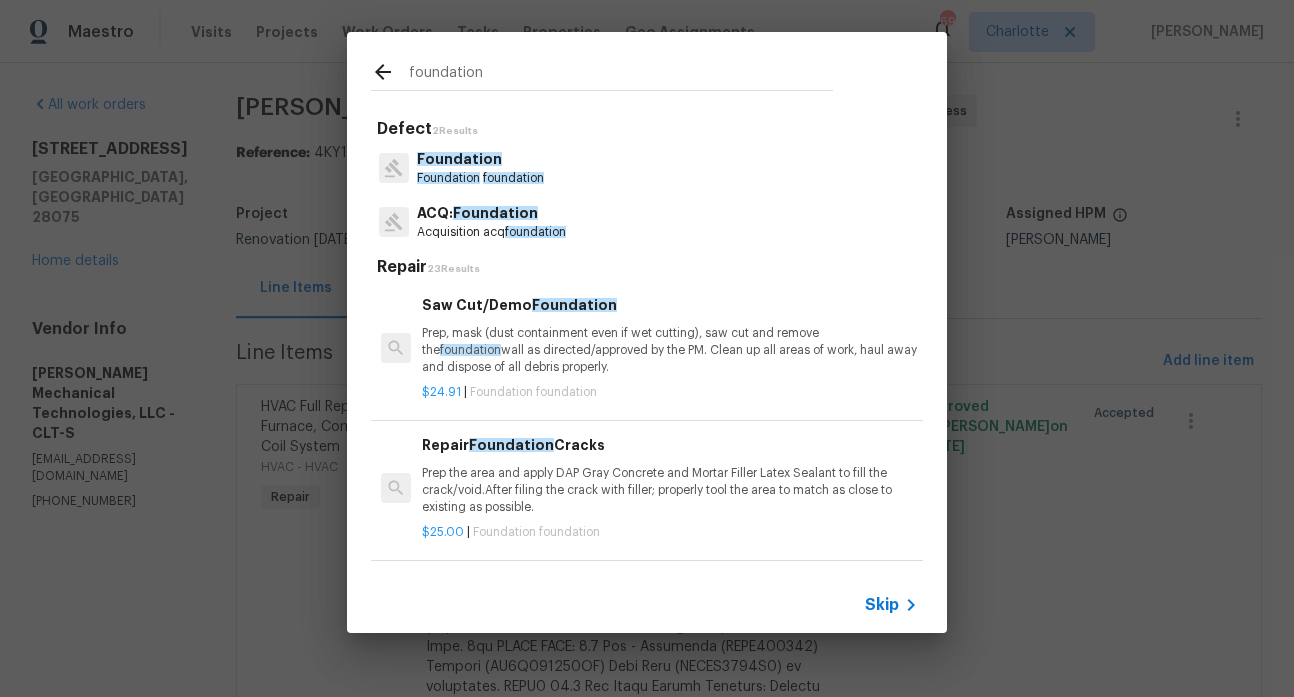 click on "foundation" at bounding box center [621, 75] 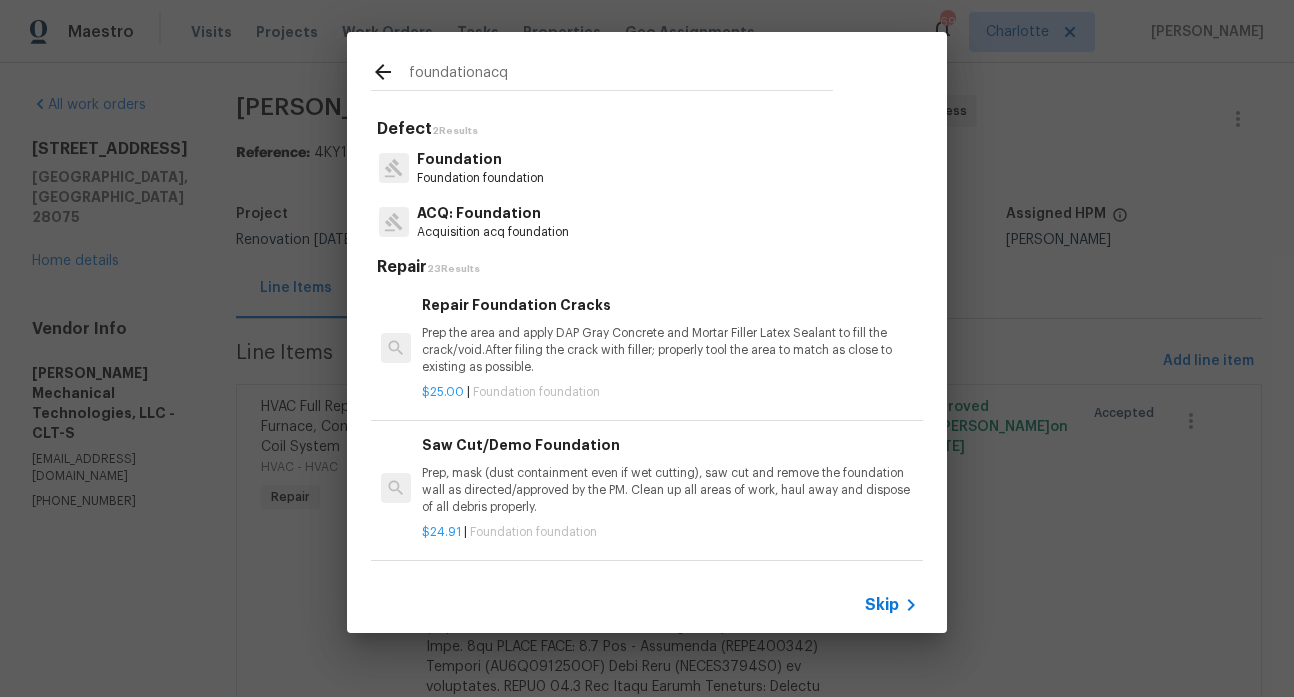 drag, startPoint x: 513, startPoint y: 77, endPoint x: 361, endPoint y: 74, distance: 152.0296 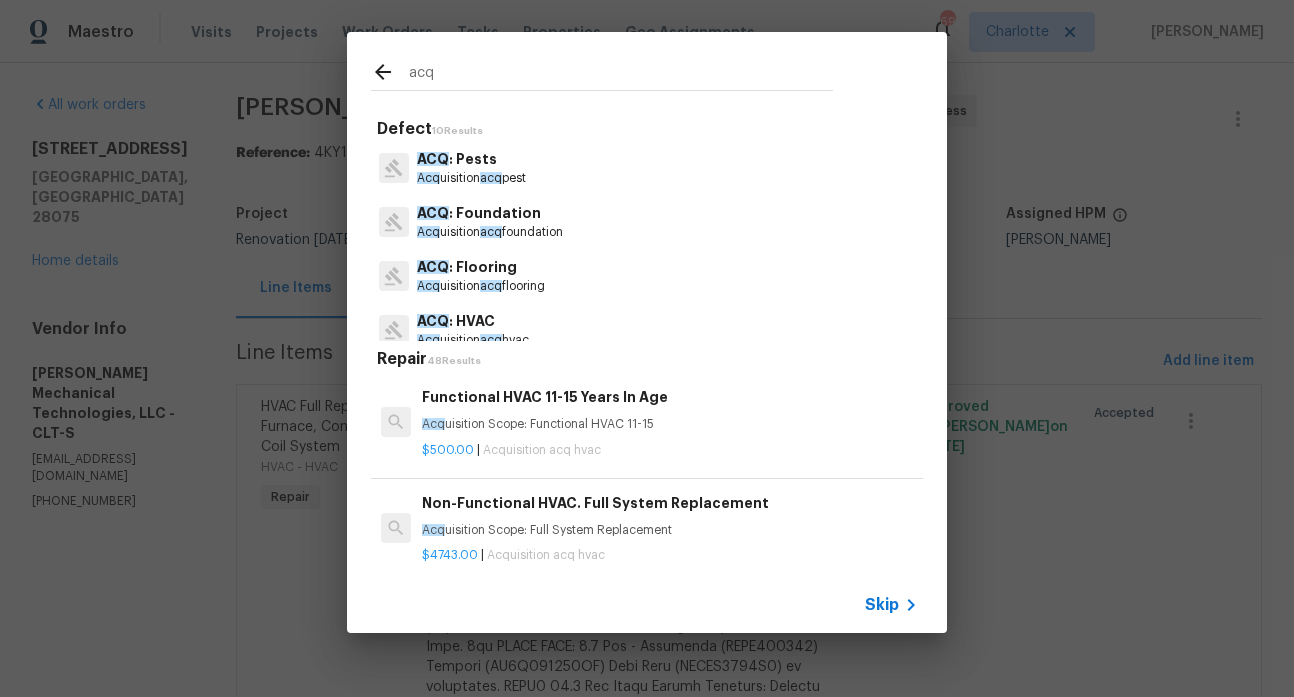type on "acq" 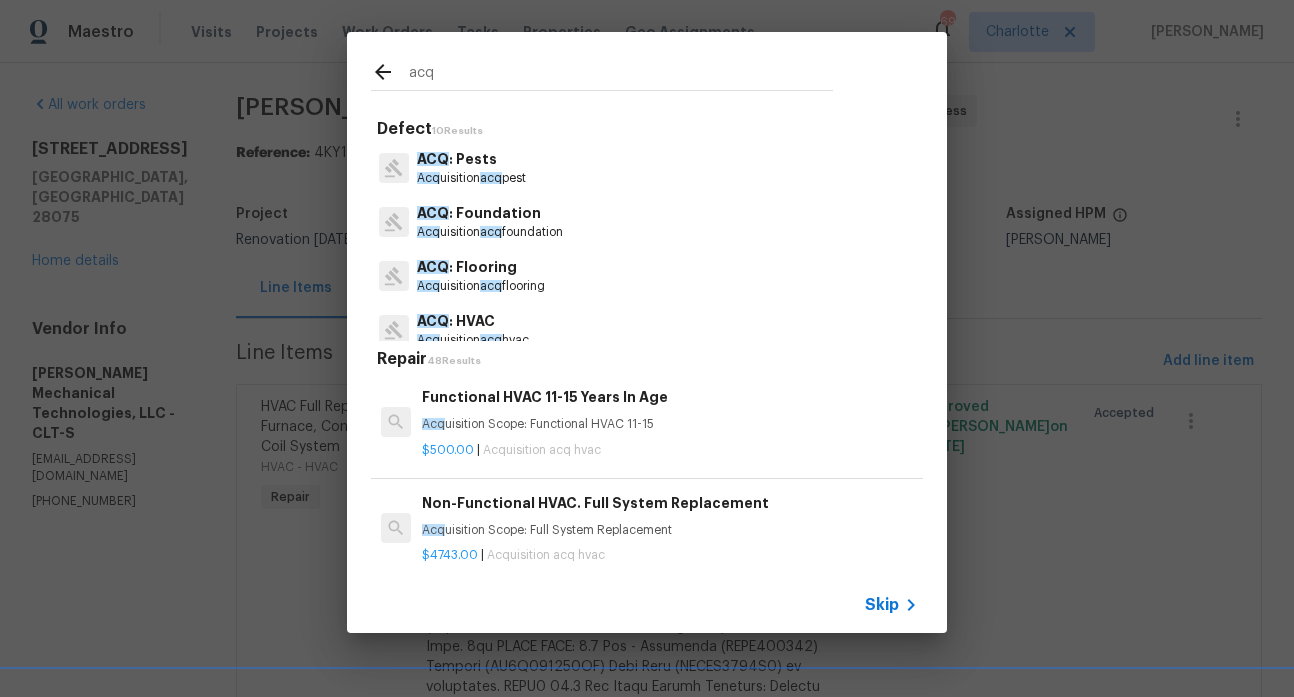 click on "Acq uisition  acq  foundation" at bounding box center [490, 232] 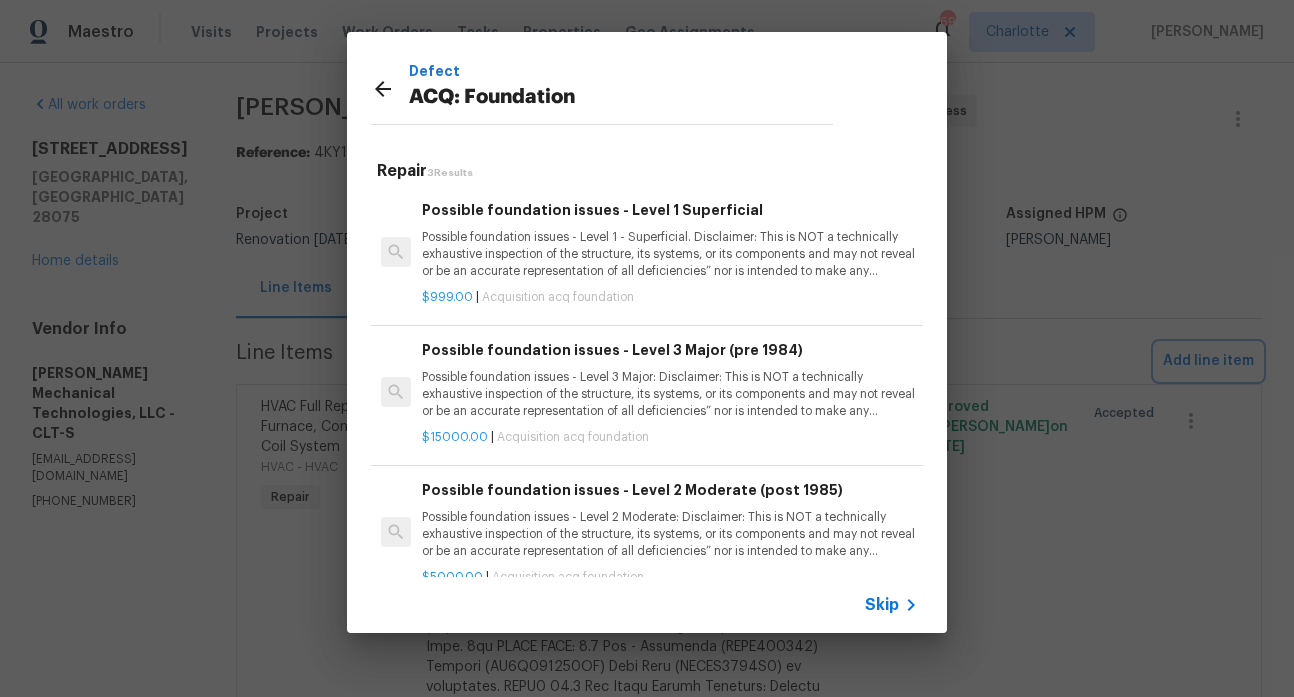click on "Defect ACQ: Foundation Repair  3  Results Possible foundation issues - Level 1 Superficial Possible foundation issues - Level 1 - Superficial. Disclaimer: This is NOT a technically exhaustive inspection of the structure, its systems, or its components and may not reveal or be an accurate representation of all deficiencies” nor is intended to make any representation regarding the presence or absence of latent or concealed defects that are not reasonably ascertainable in a competently performed home inspection. No warranty or guaranty is expressed or implied $999.00   |   Acquisition acq foundation Possible foundation issues - Level 3 Major (pre 1984) $15000.00   |   Acquisition acq foundation Possible foundation issues - Level 2 Moderate (post 1985) $5000.00   |   Acquisition acq foundation Skip" at bounding box center [647, 332] 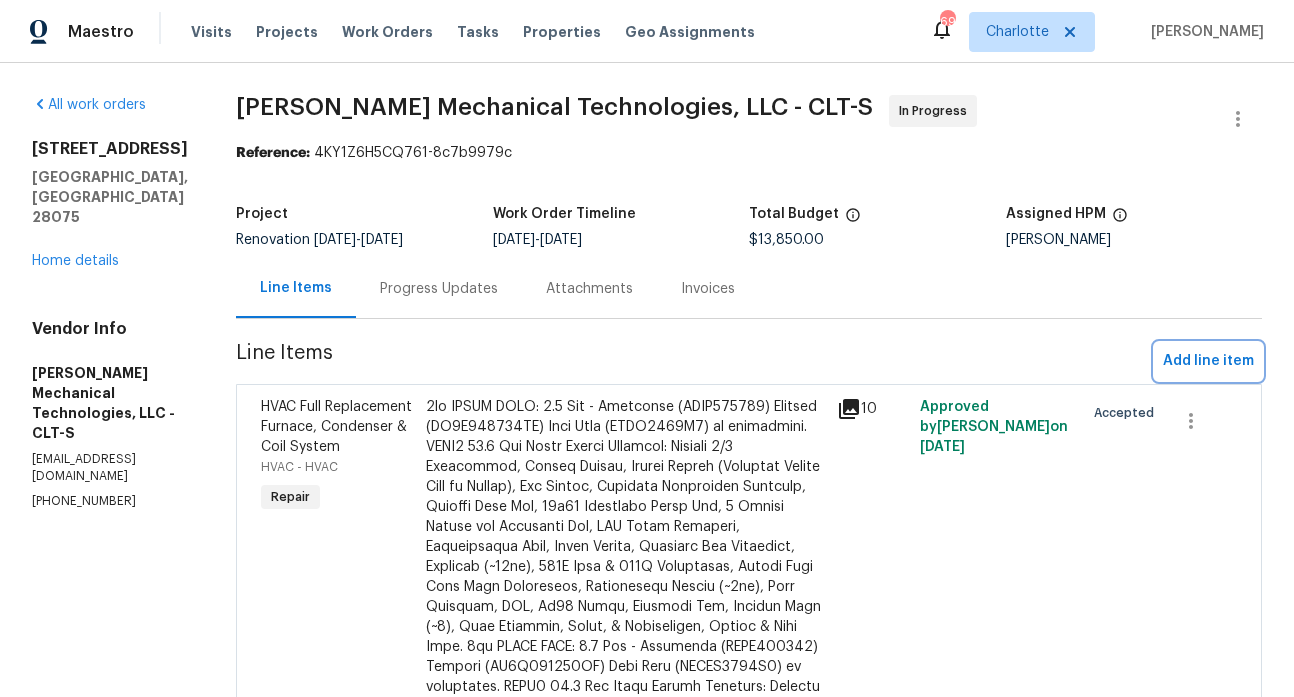 click on "Add line item" at bounding box center (1208, 361) 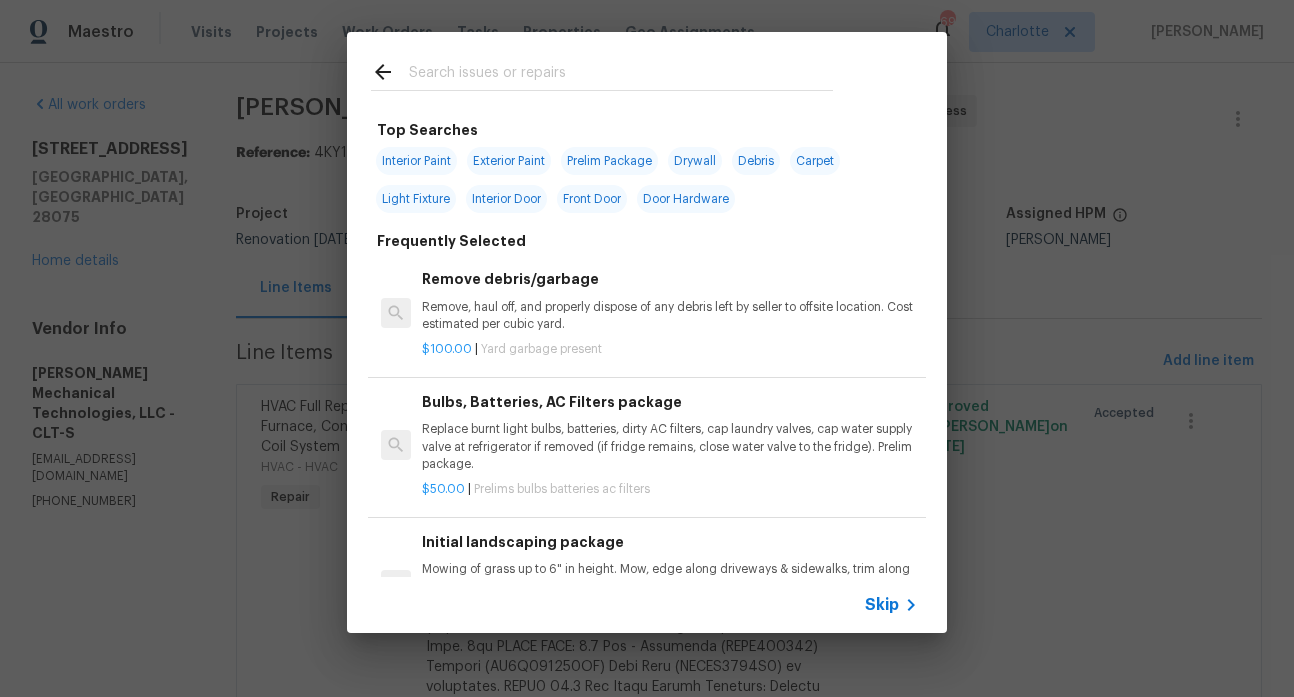 click at bounding box center [621, 75] 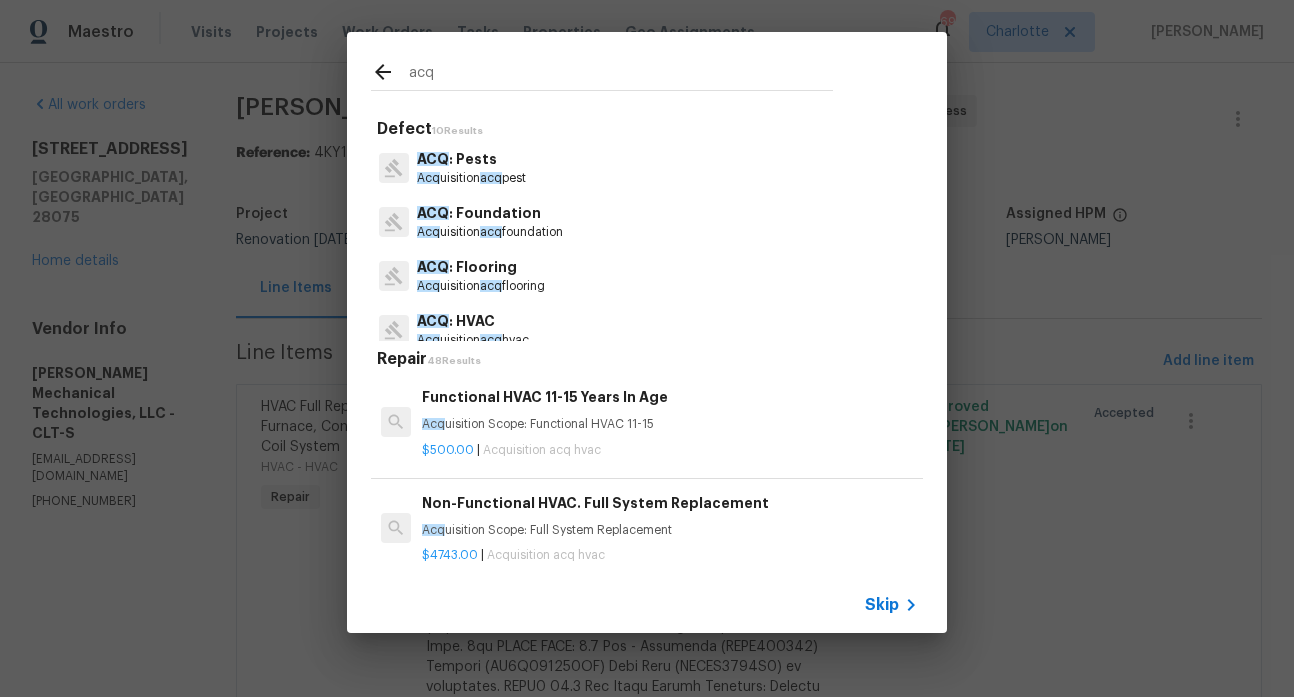 type on "acq" 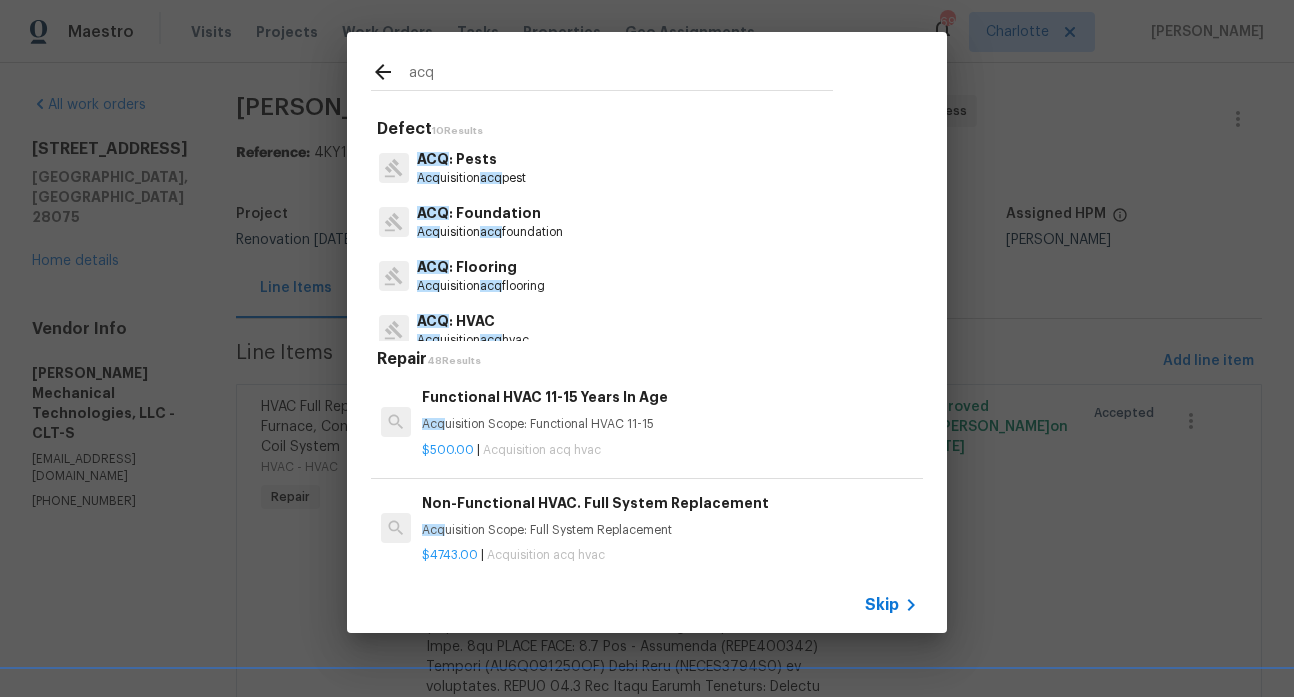 click on "ACQ : Flooring" at bounding box center [481, 267] 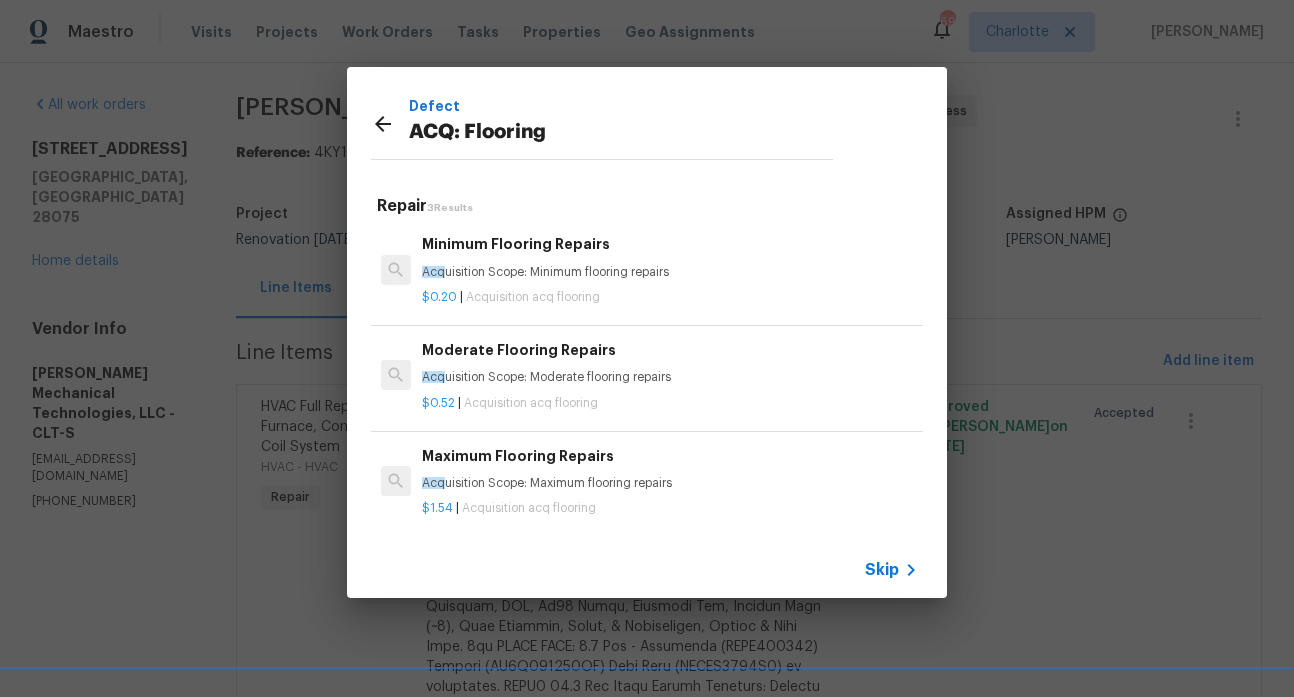 click on "Acq uisition Scope: Moderate flooring repairs" at bounding box center [670, 377] 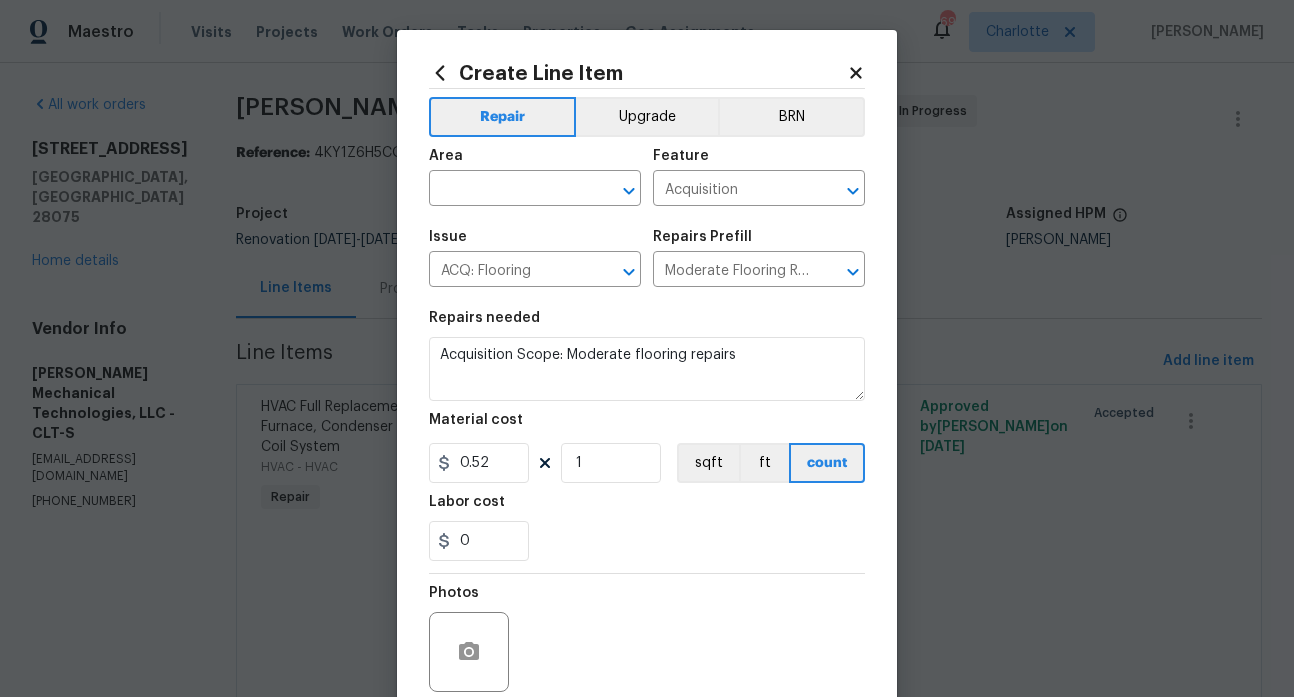 click 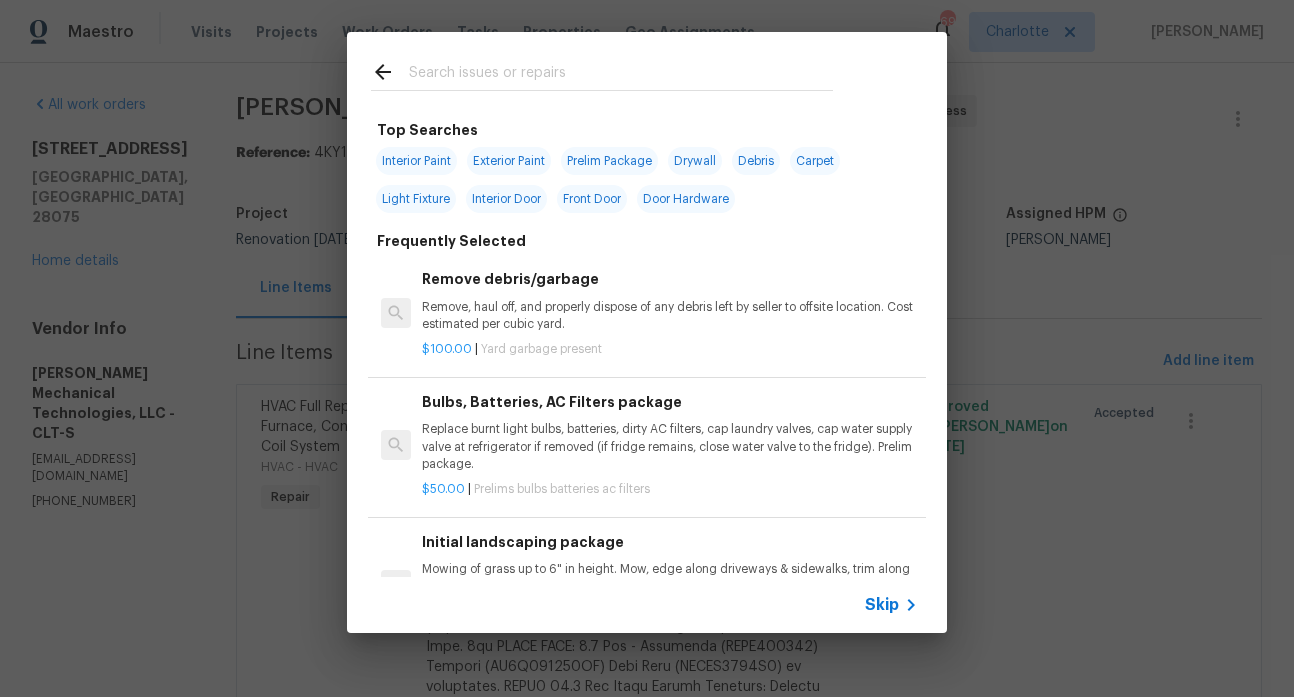 click at bounding box center [621, 75] 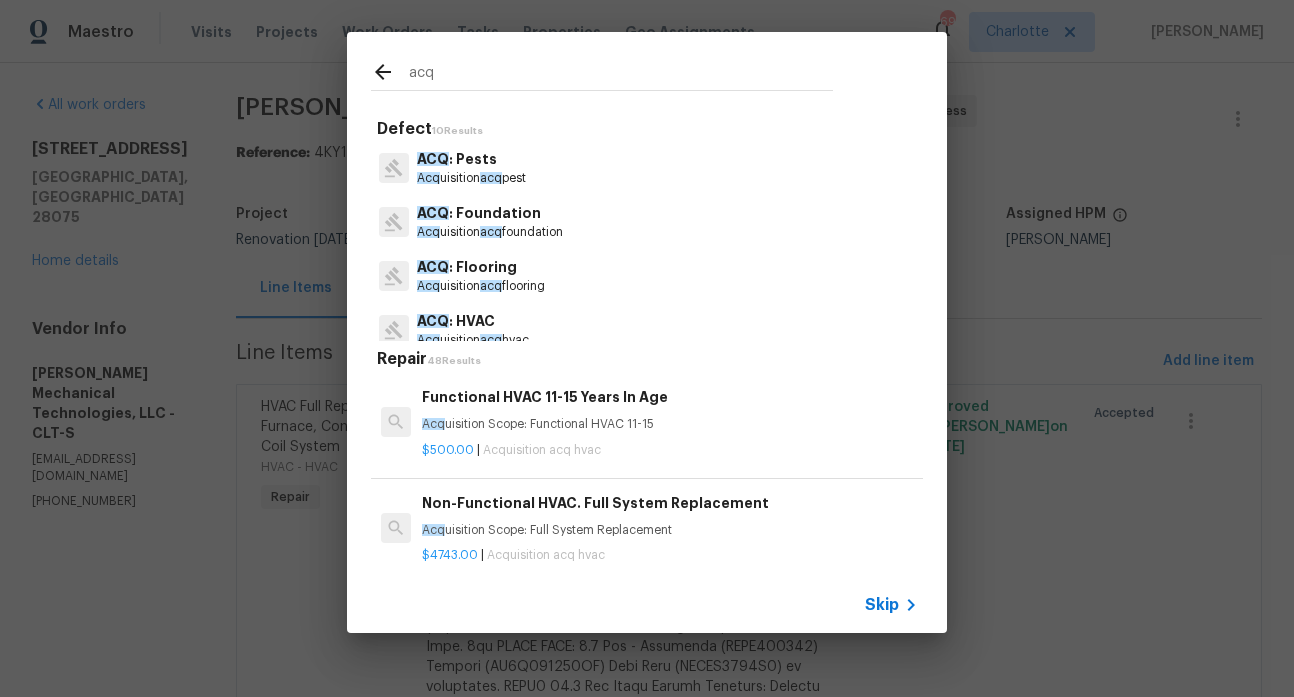 type on "acq" 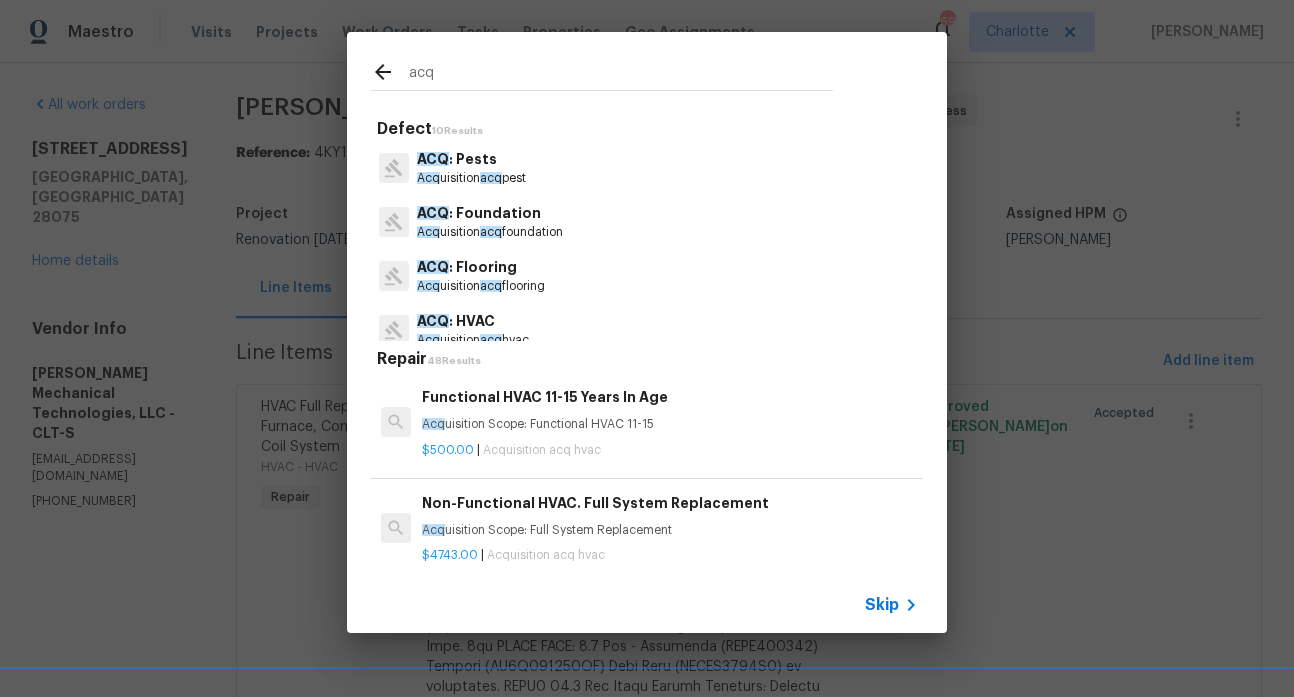 click on "ACQ : Flooring" at bounding box center (481, 267) 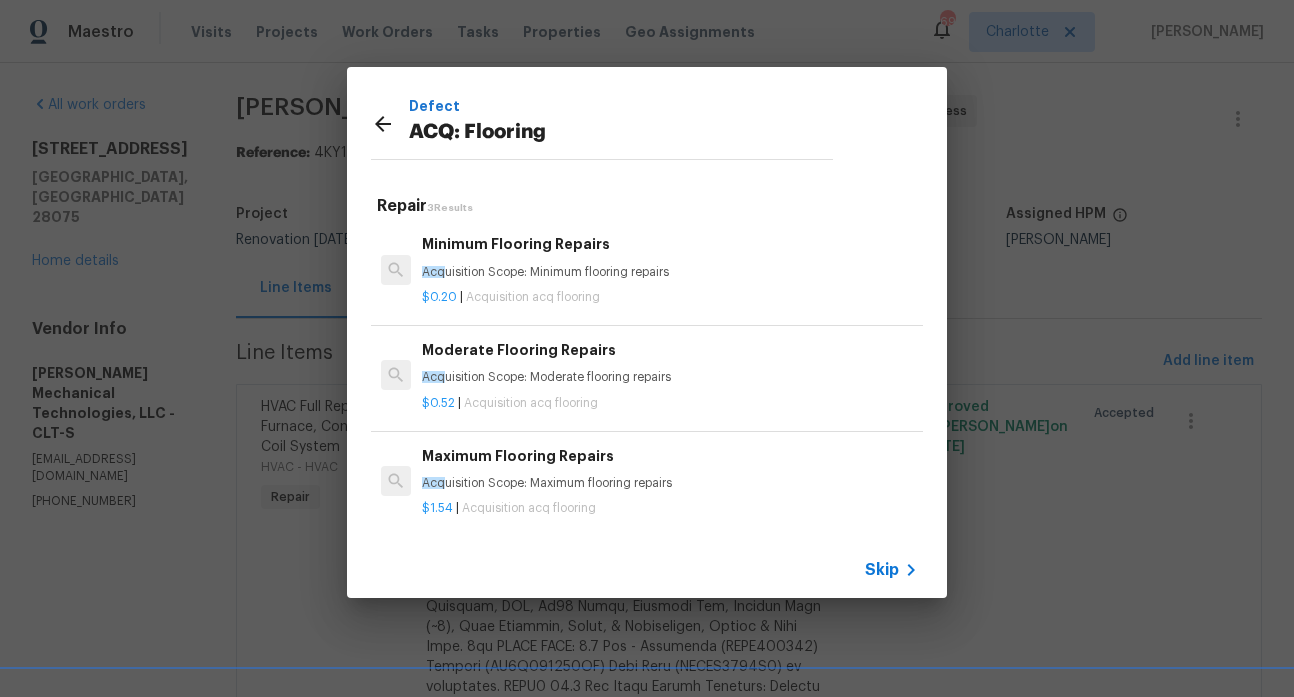 click on "Acq uisition Scope: Moderate flooring repairs" at bounding box center (670, 377) 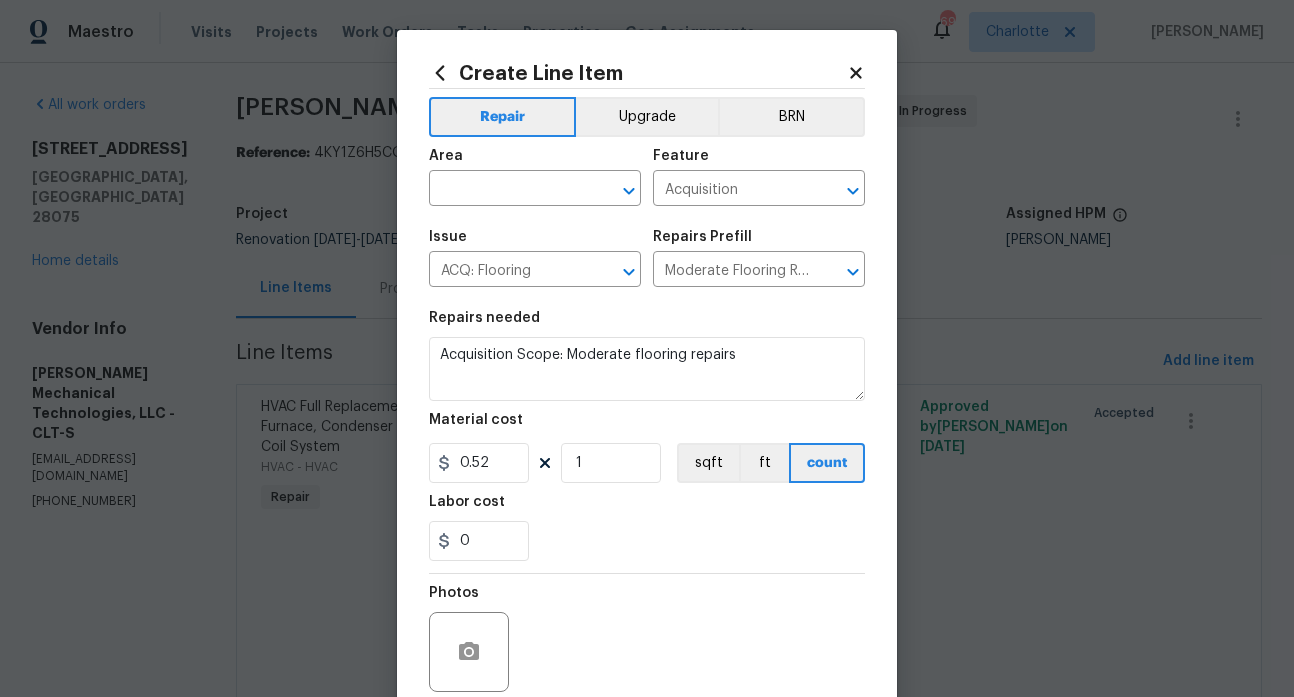 scroll, scrollTop: 4, scrollLeft: 0, axis: vertical 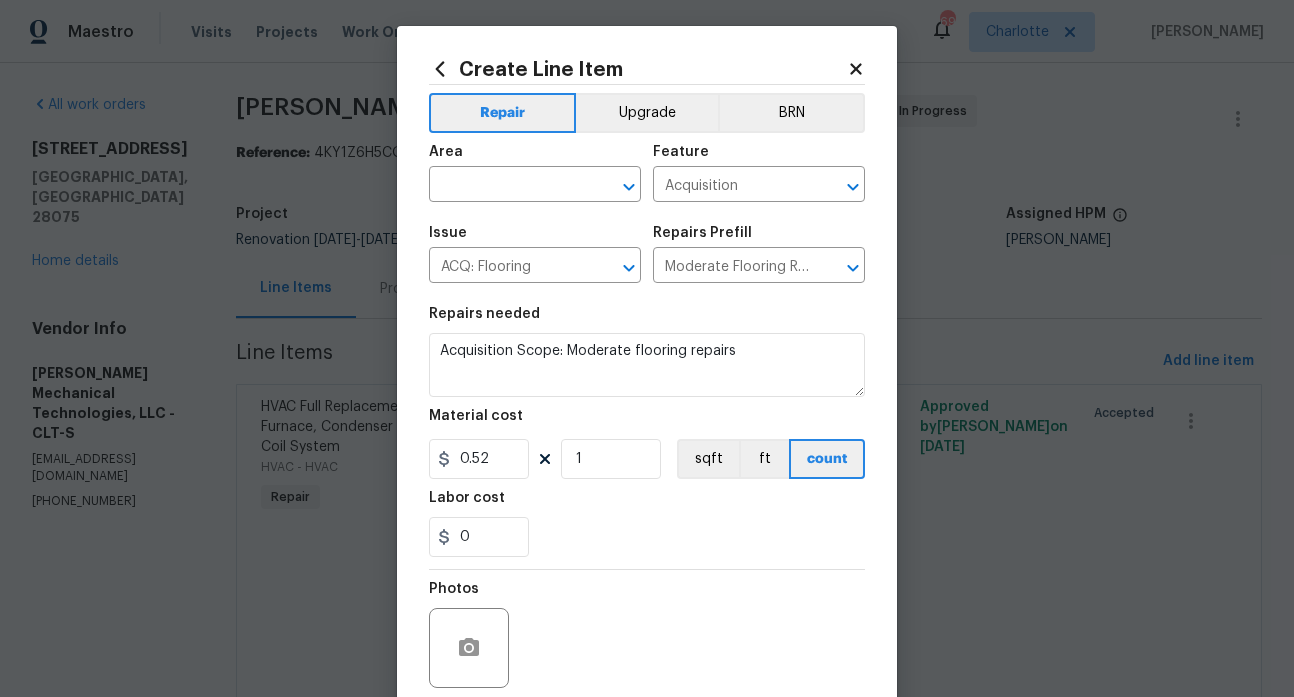click 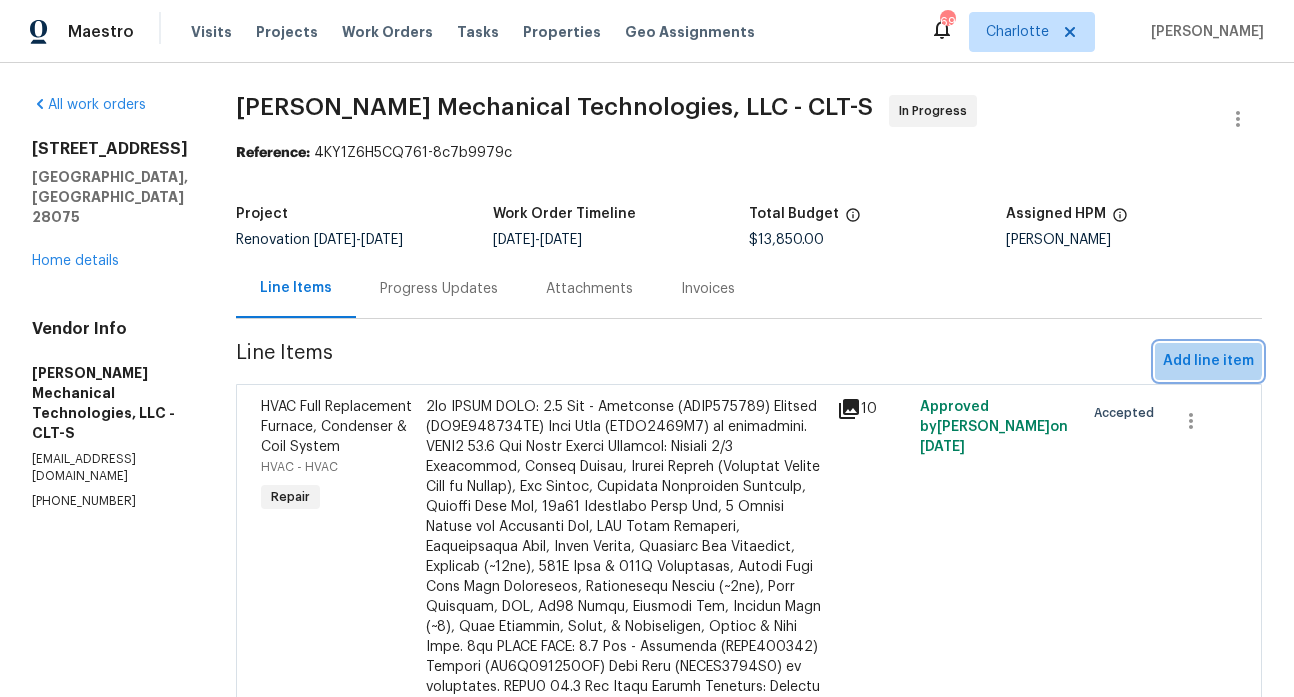 click on "Add line item" at bounding box center [1208, 361] 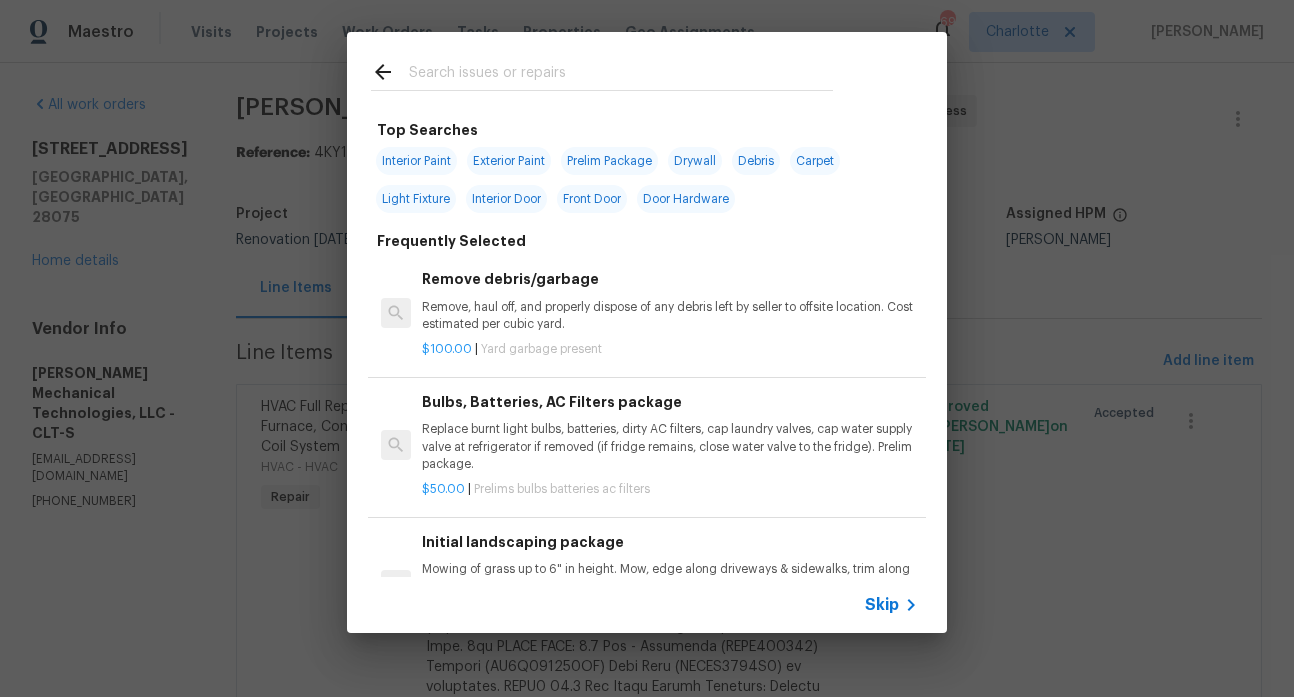 click at bounding box center (621, 75) 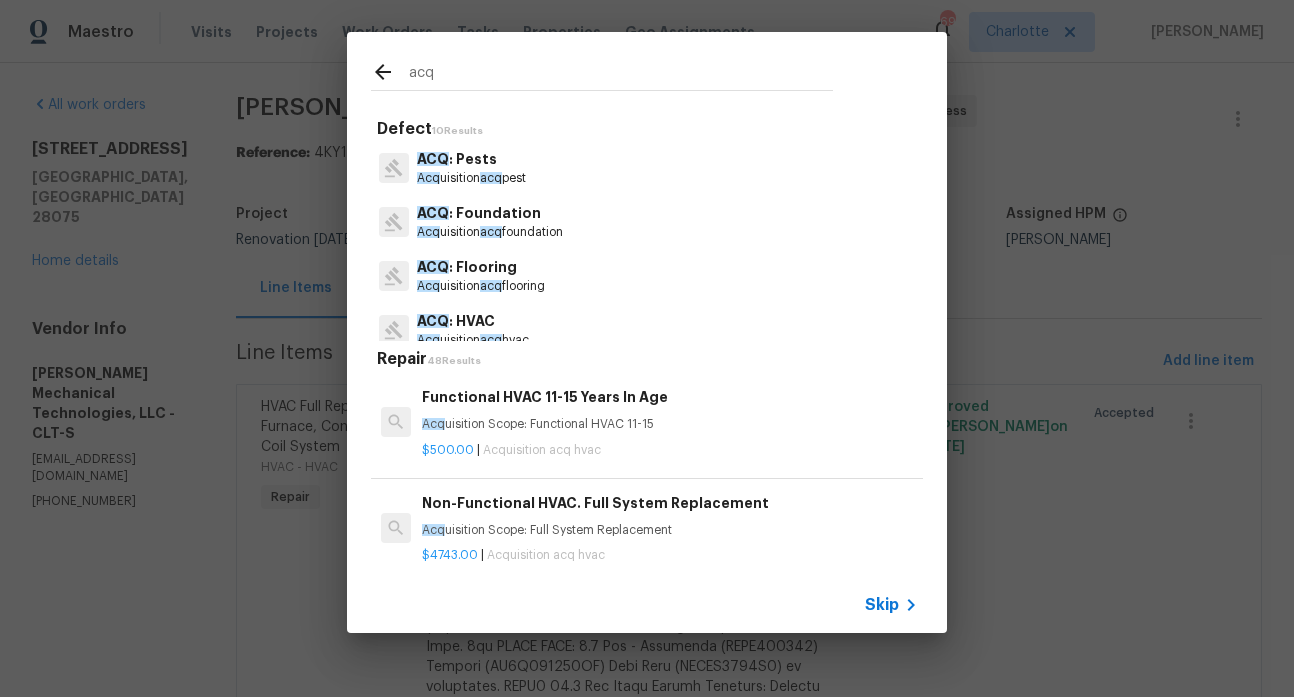 type on "acq" 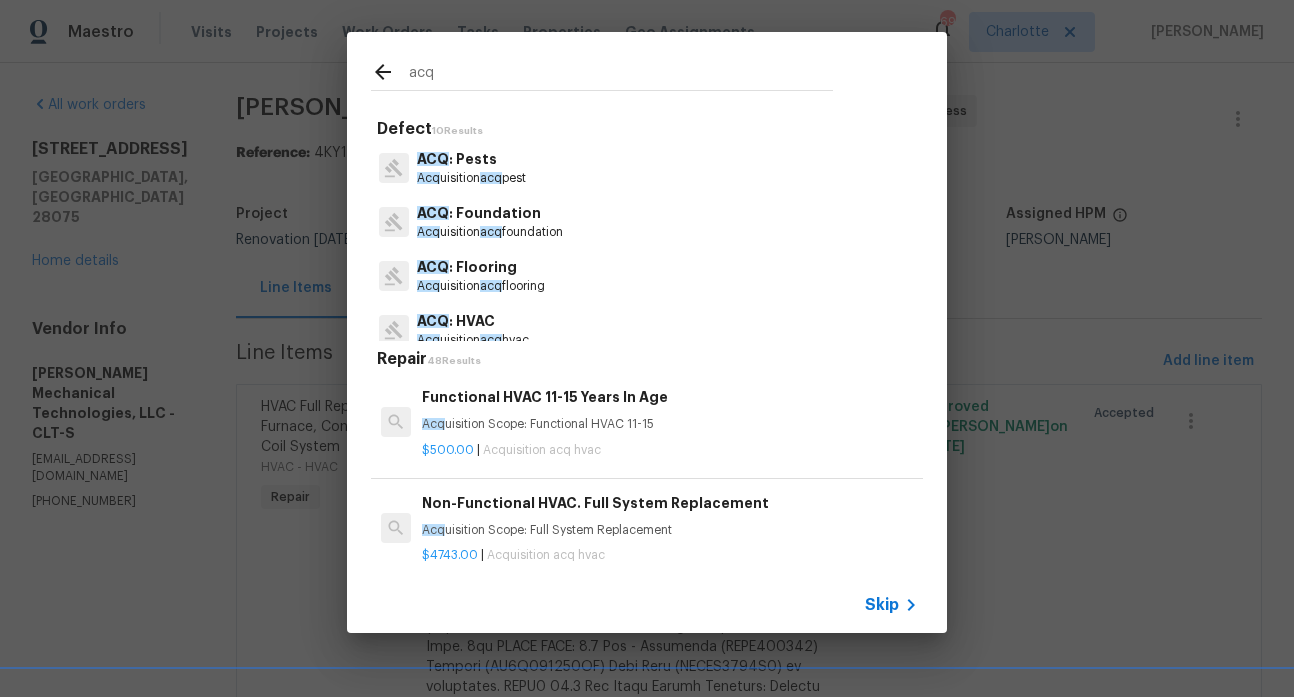 click on "ACQ : Flooring" at bounding box center [481, 267] 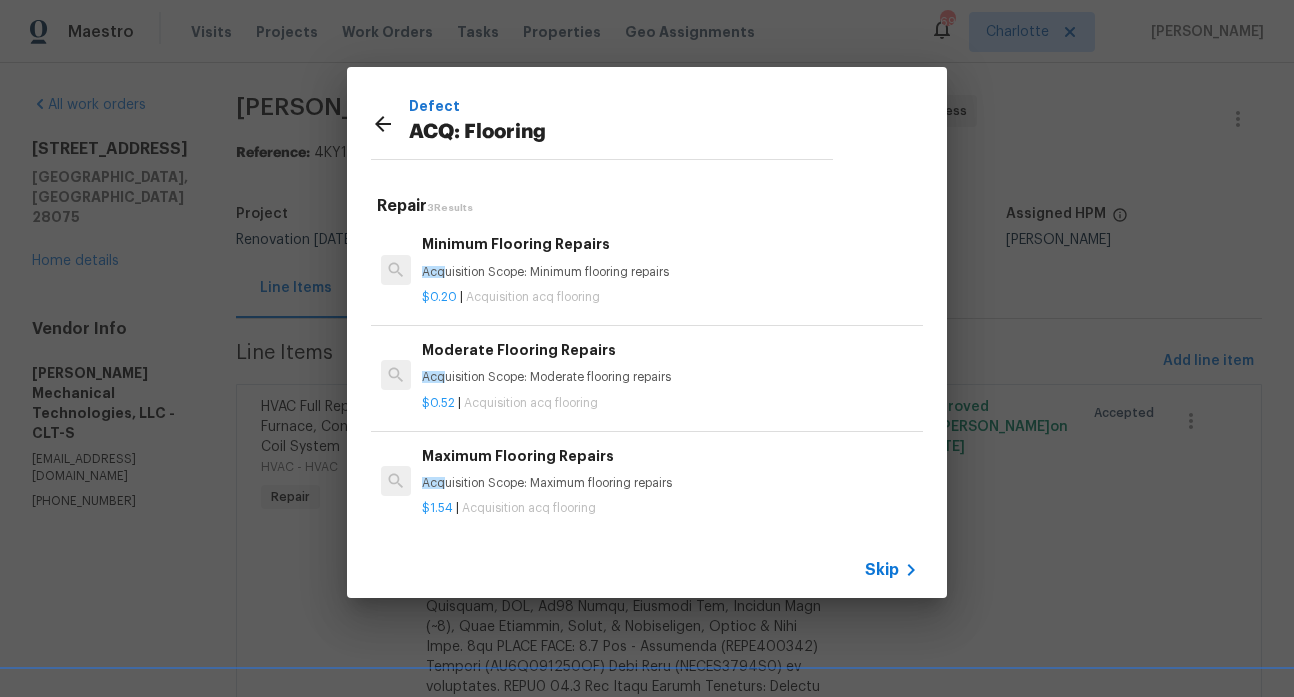 click on "Moderate Flooring Repairs Acq uisition Scope: Moderate flooring repairs" at bounding box center (670, 363) 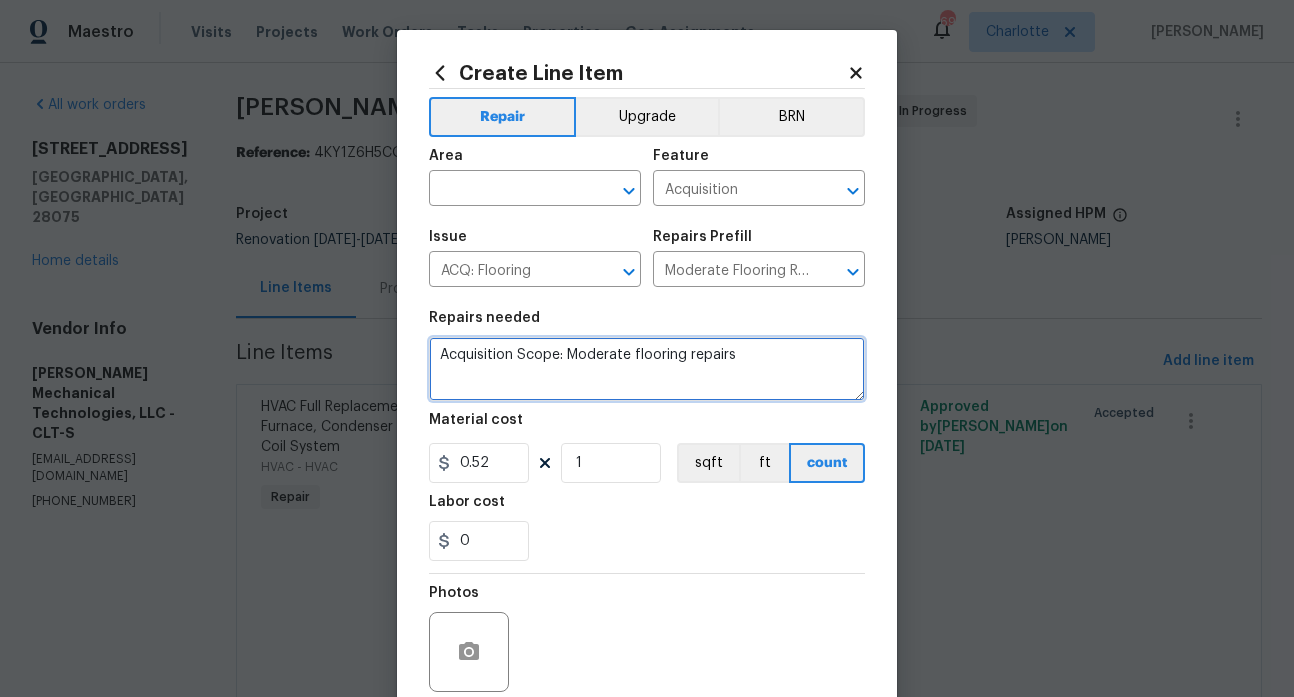 drag, startPoint x: 737, startPoint y: 353, endPoint x: 418, endPoint y: 355, distance: 319.00626 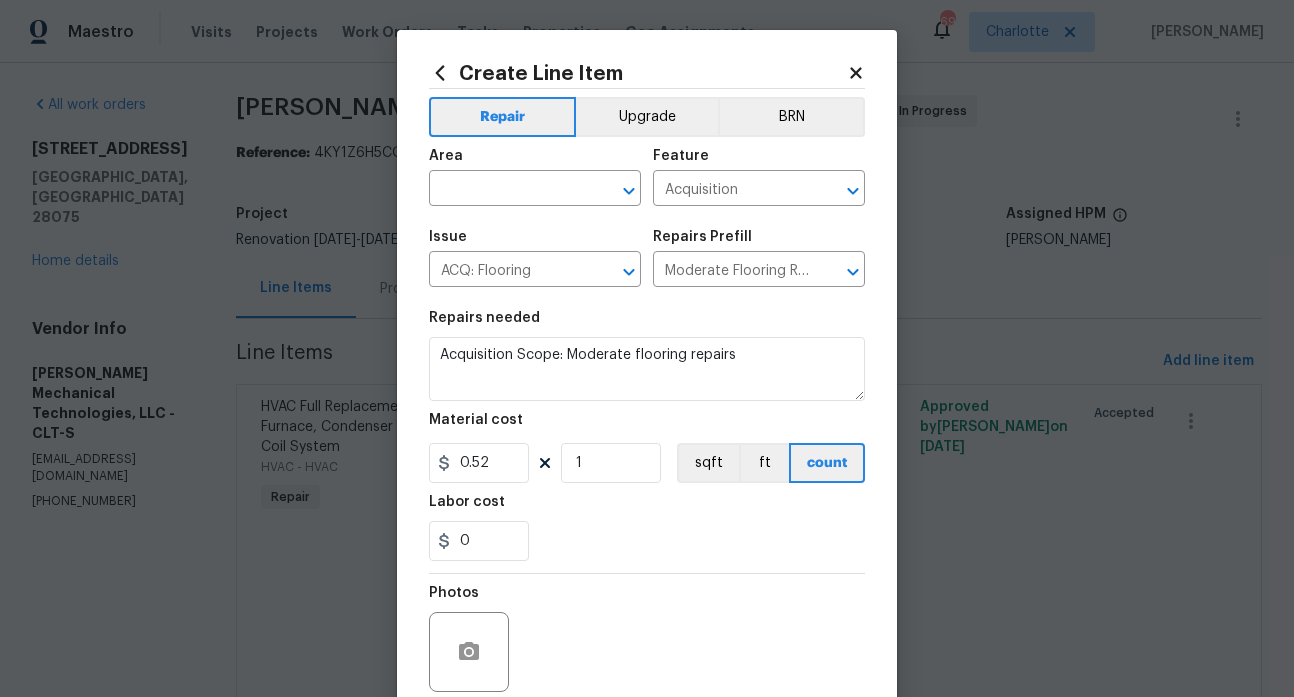 click 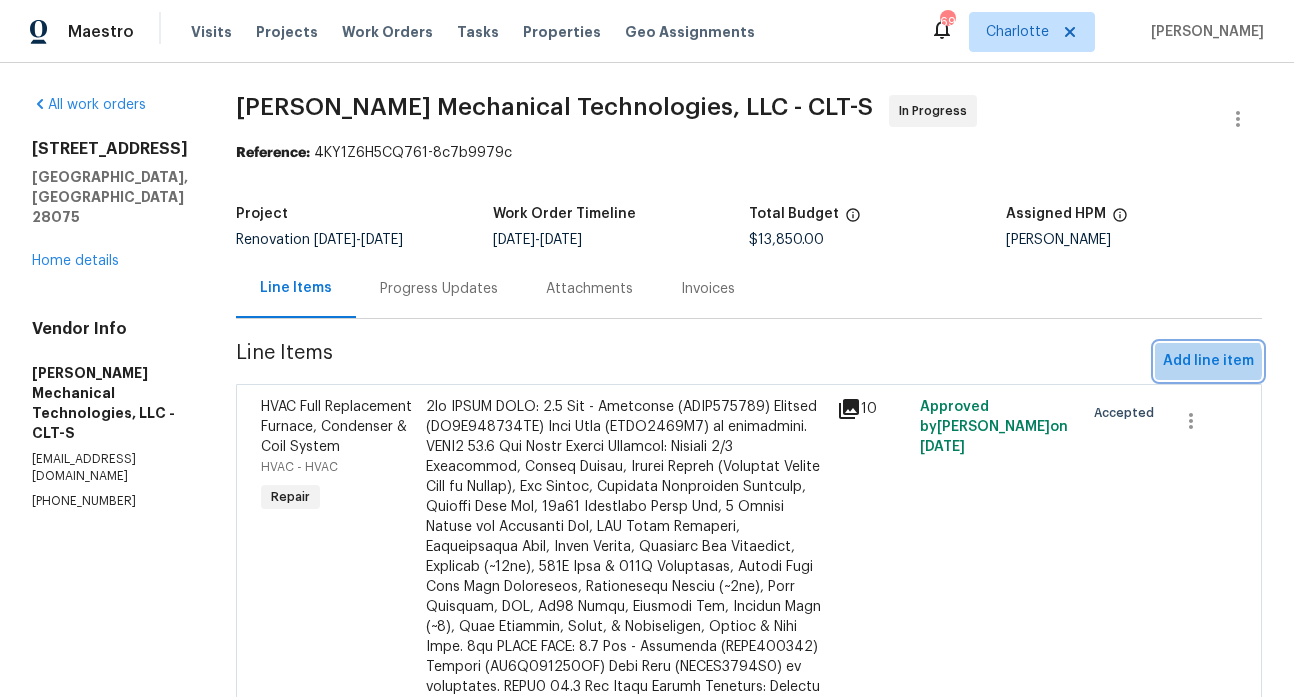 click on "Add line item" at bounding box center [1208, 361] 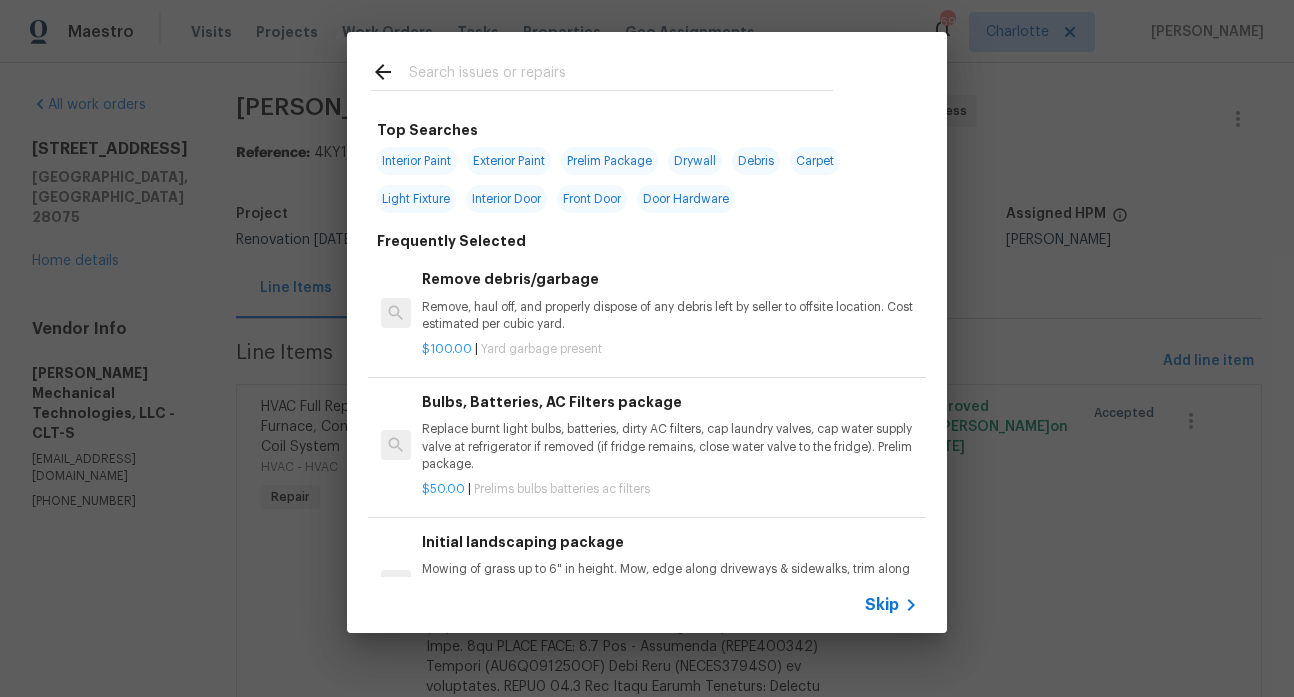 click at bounding box center [621, 75] 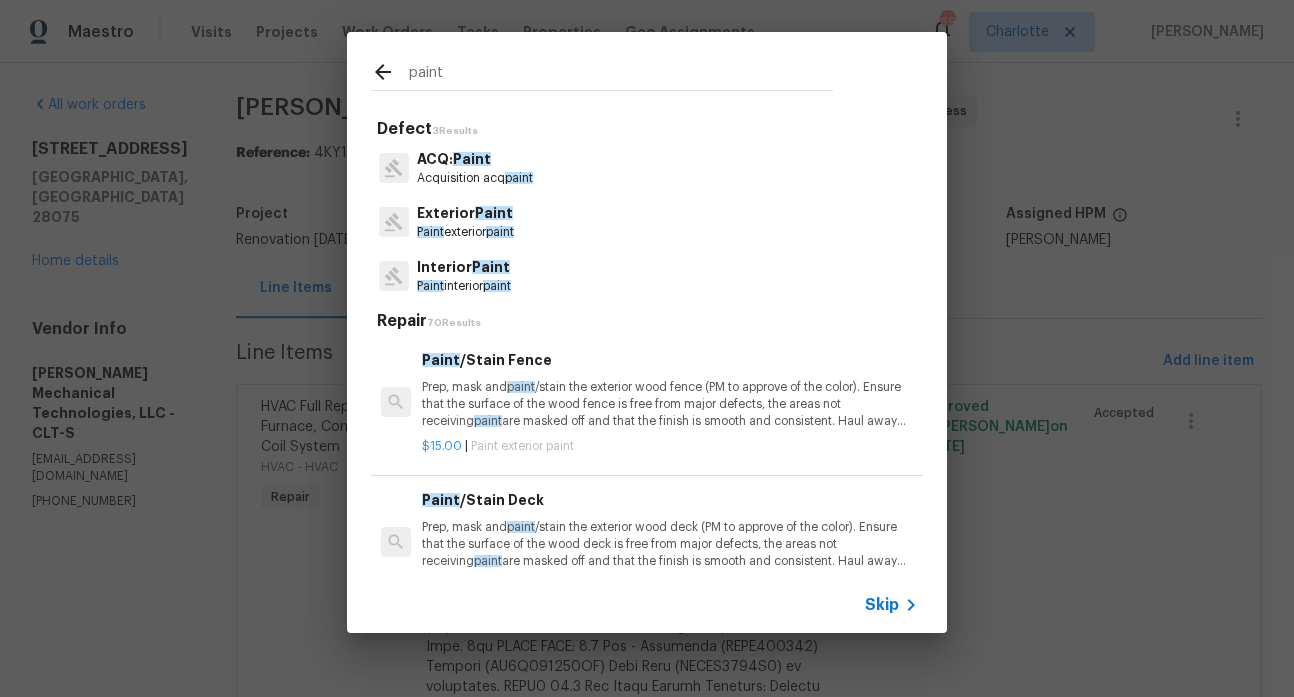 type on "paint" 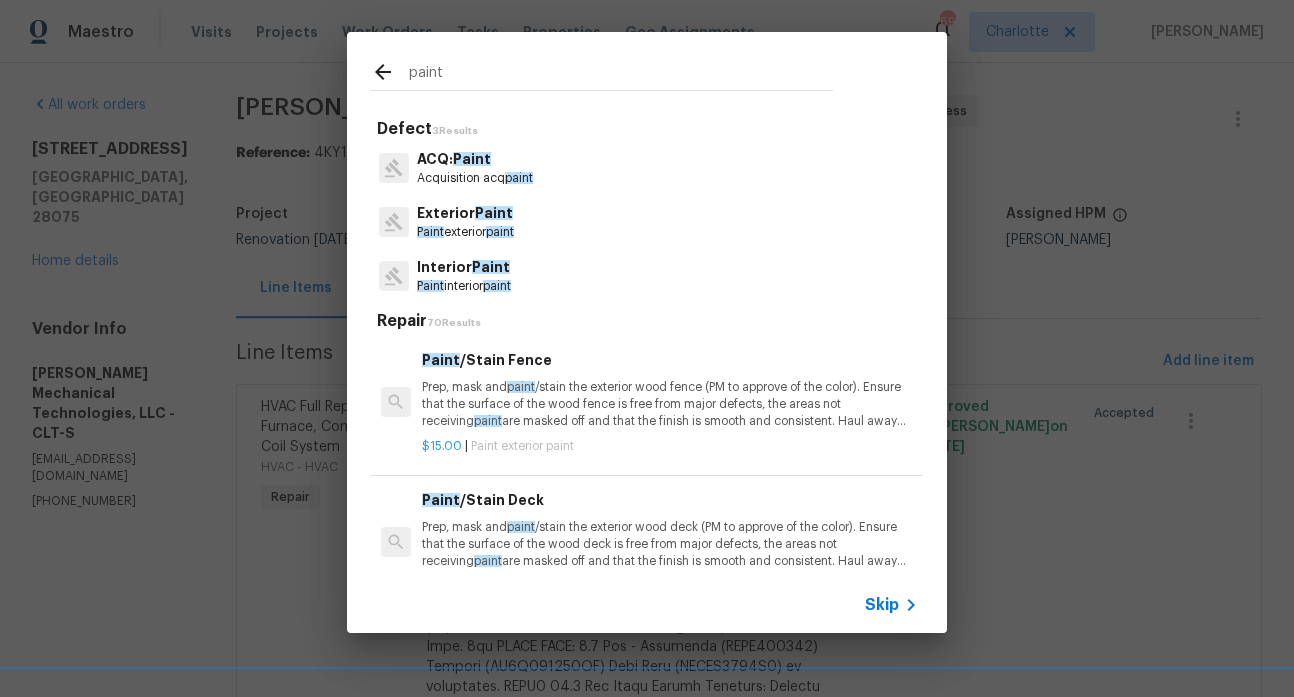 click on "Acquisition acq  paint" at bounding box center (475, 178) 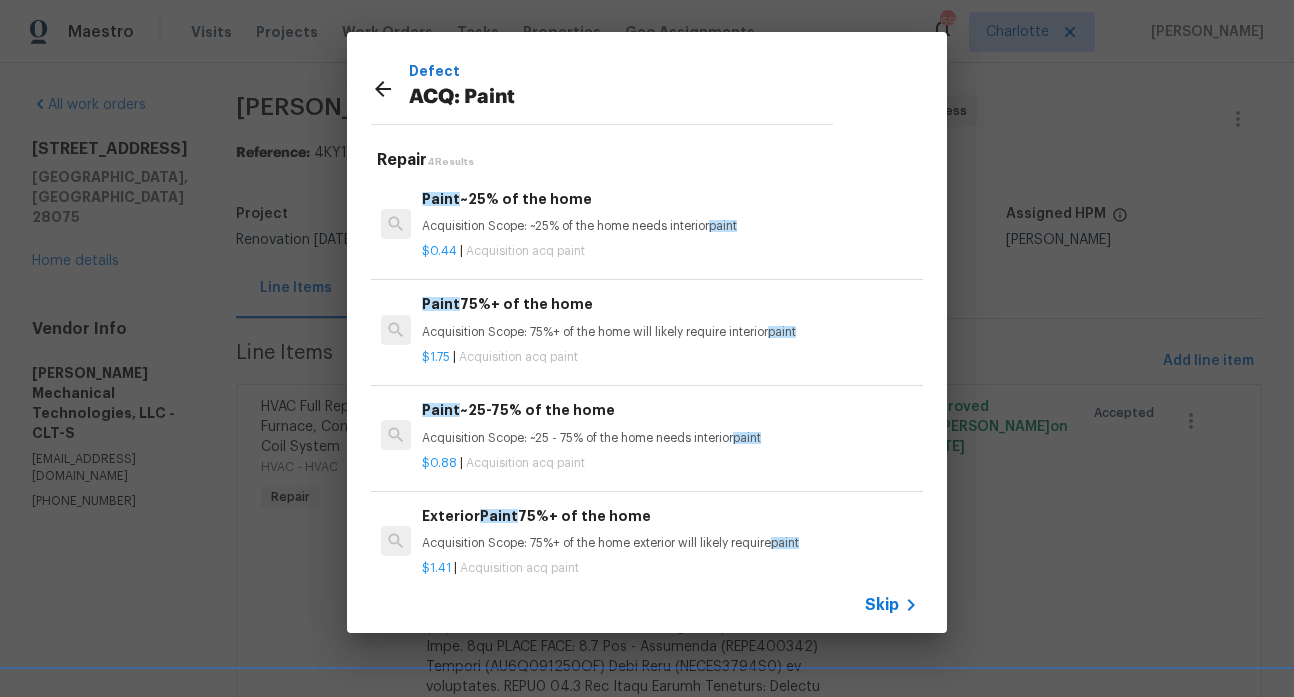 scroll, scrollTop: 13, scrollLeft: 0, axis: vertical 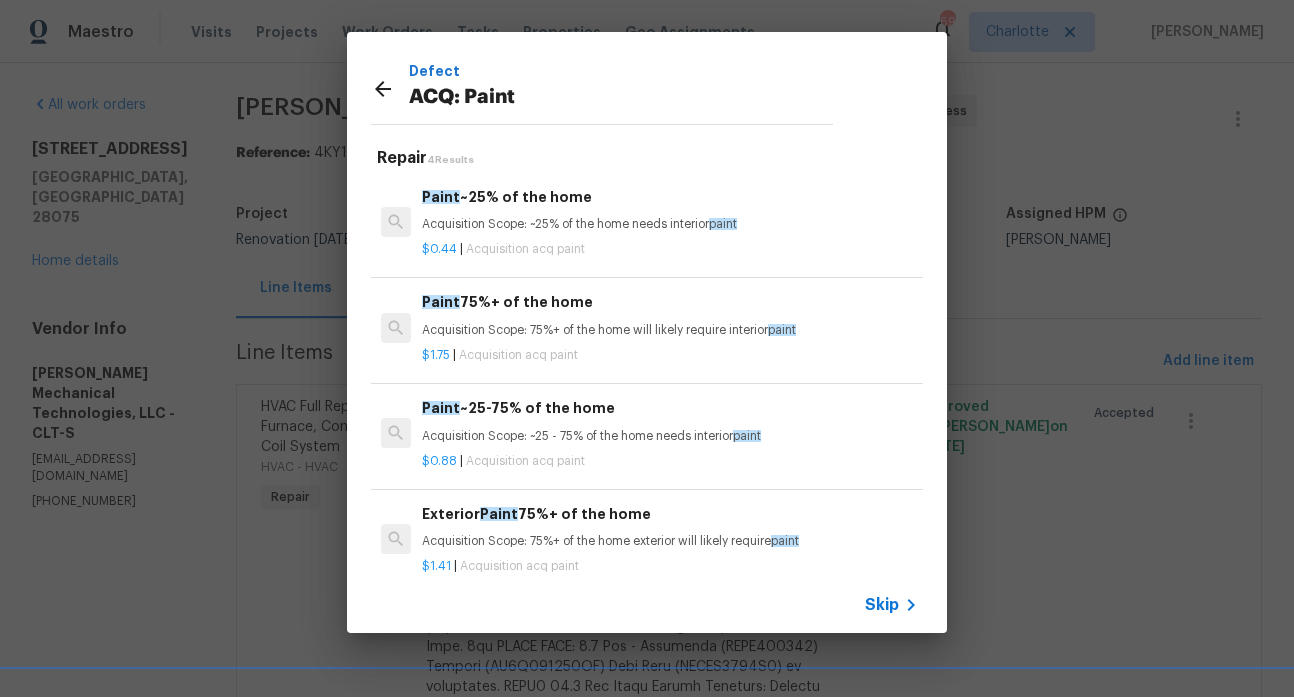 click 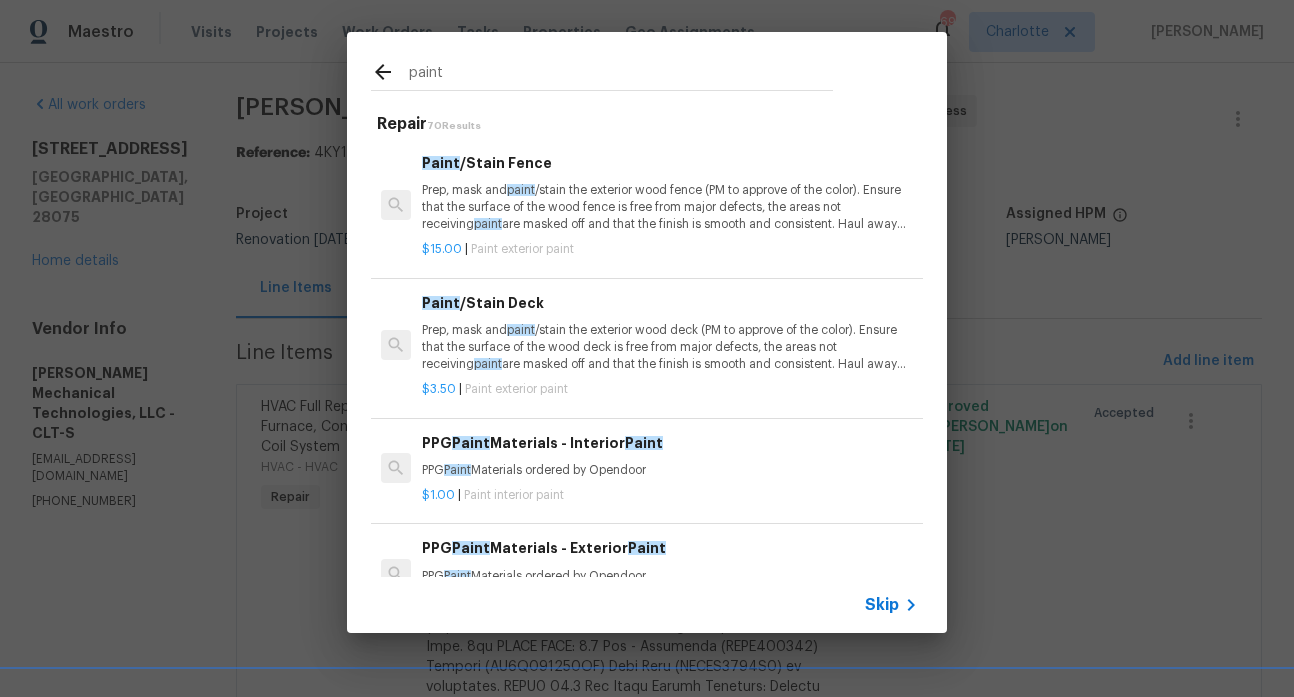 click 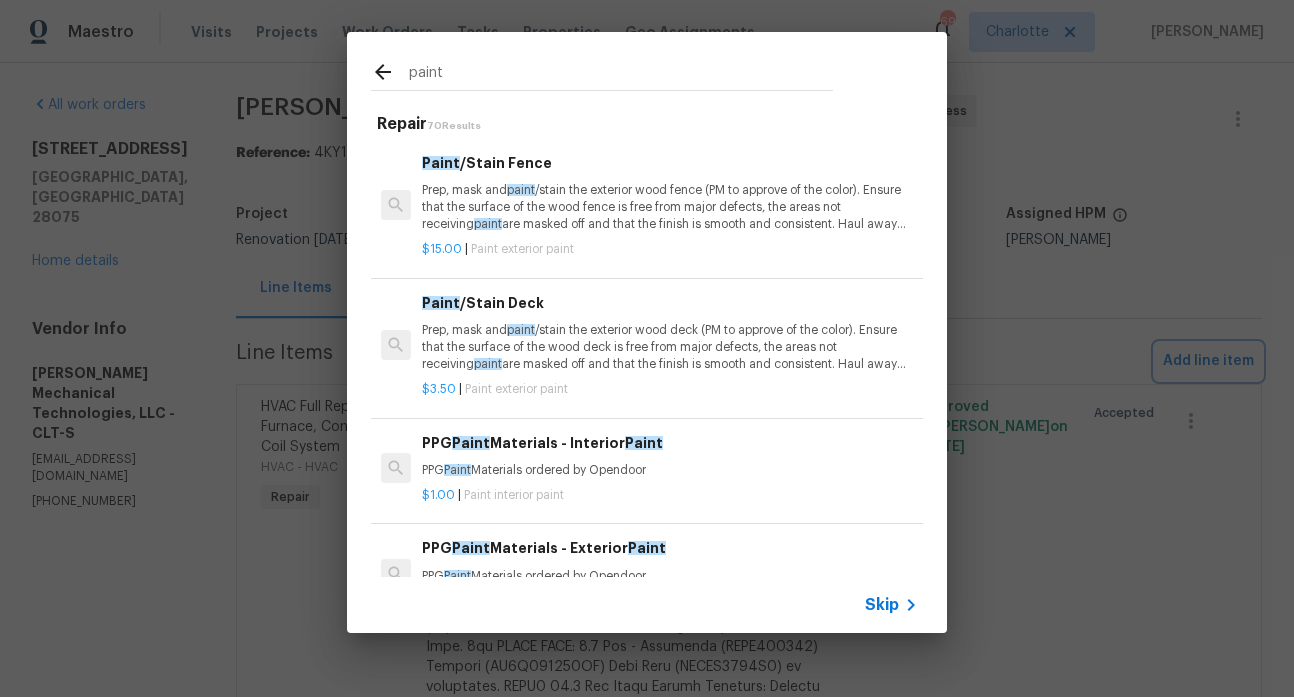type 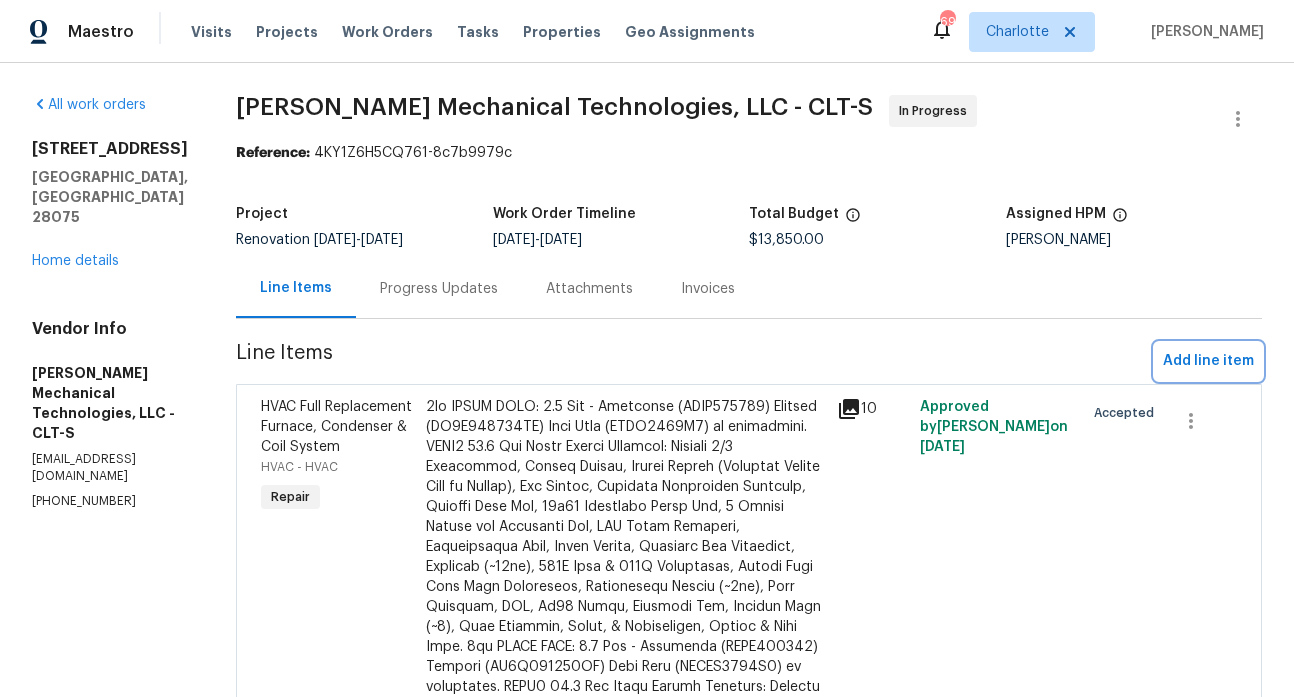 click on "Add line item" at bounding box center (1208, 361) 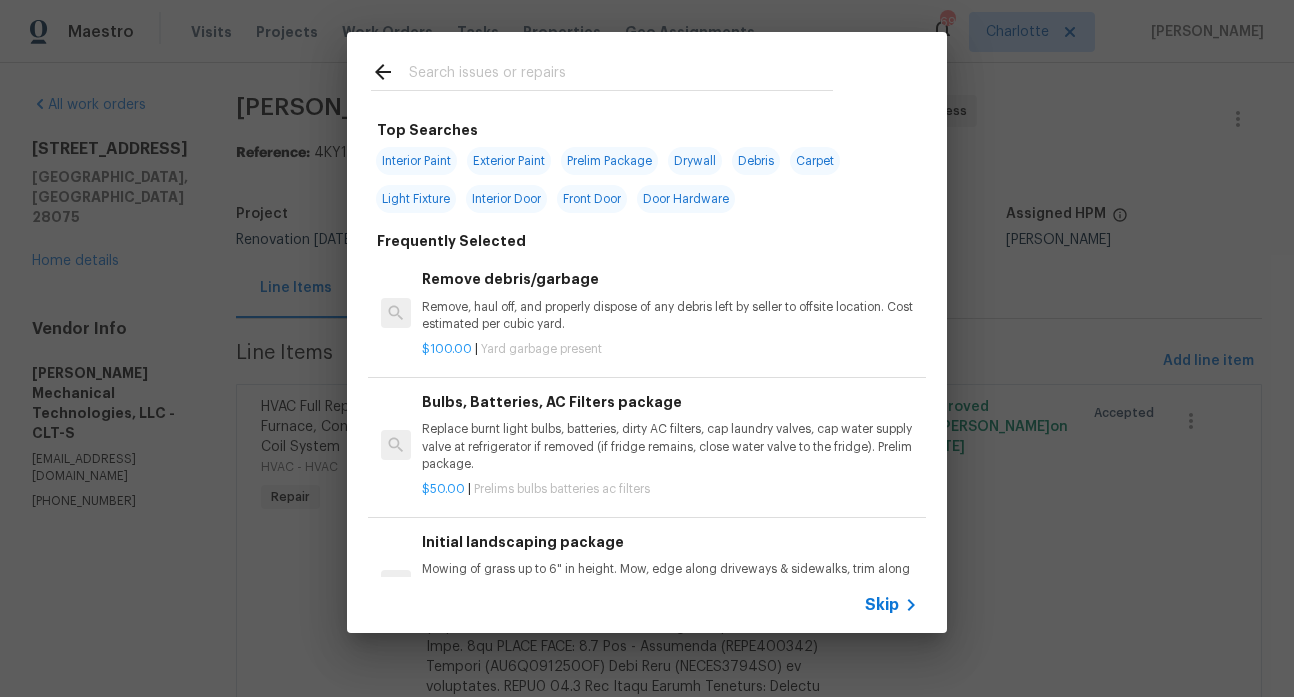 click at bounding box center [621, 75] 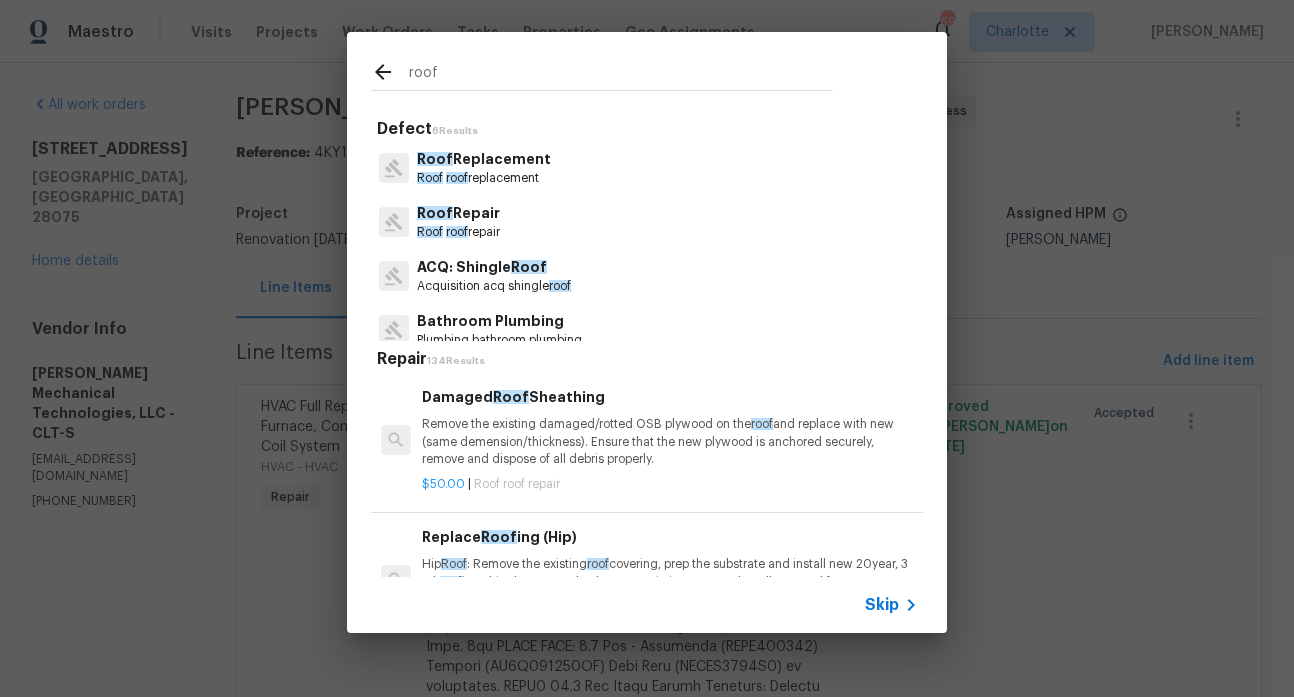 type on "roof" 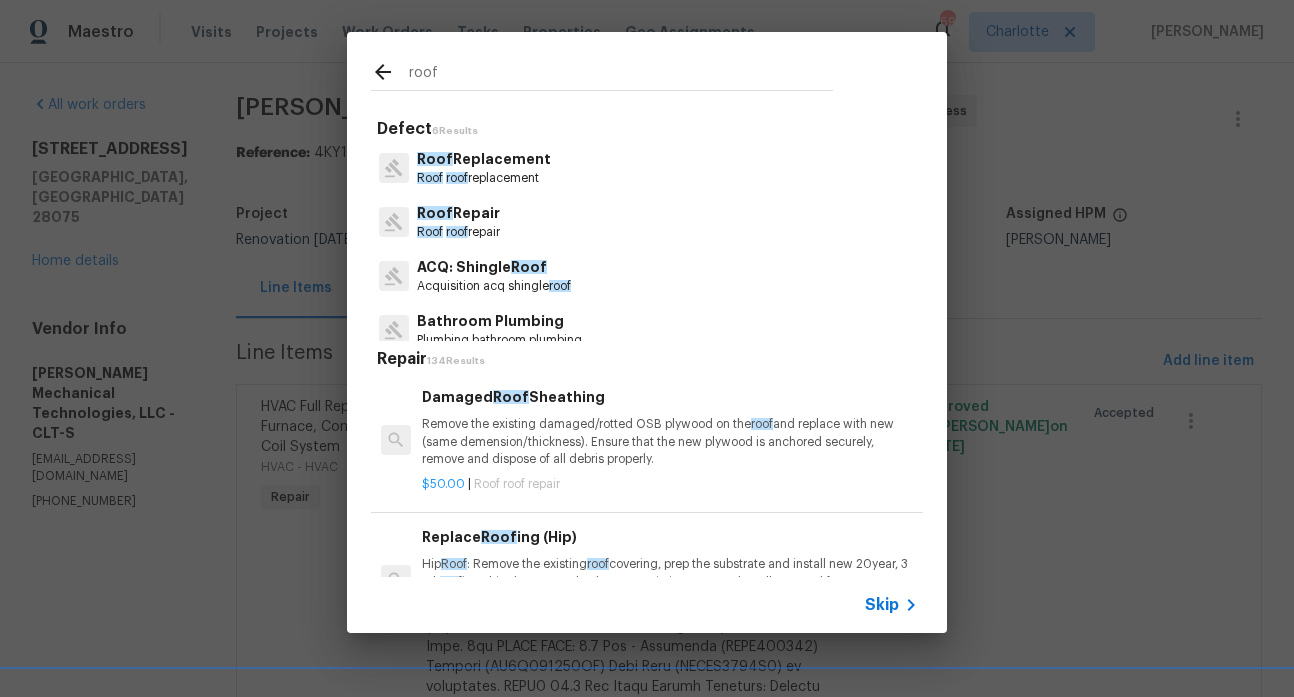 click on "Acquisition acq shingle  roof" at bounding box center [494, 286] 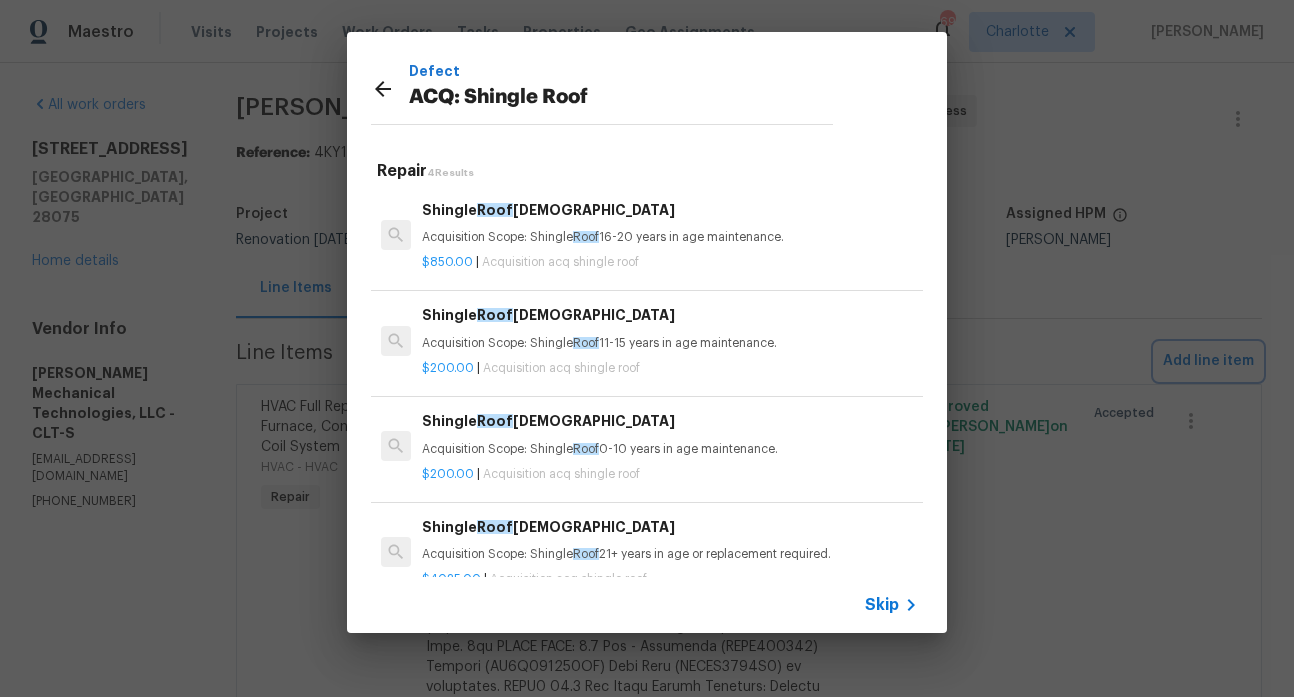 click on "Defect ACQ: Shingle Roof Repair  4  Results Shingle  Roof  16-20 Years Old Acquisition Scope: Shingle  Roof  16-20 years in age maintenance. $850.00   |   Acquisition acq shingle roof Shingle  Roof  11-15 Years Old Acquisition Scope: Shingle  Roof  11-15 years in age maintenance. $200.00   |   Acquisition acq shingle roof Shingle  Roof  0-10 Years Old Acquisition Scope: Shingle  Roof  0-10 years in age maintenance. $200.00   |   Acquisition acq shingle roof Shingle  Roof  21+ Years Old Acquisition Scope: Shingle  Roof  21+ years in age or replacement required. $4025.00   |   Acquisition acq shingle roof Skip" at bounding box center [647, 332] 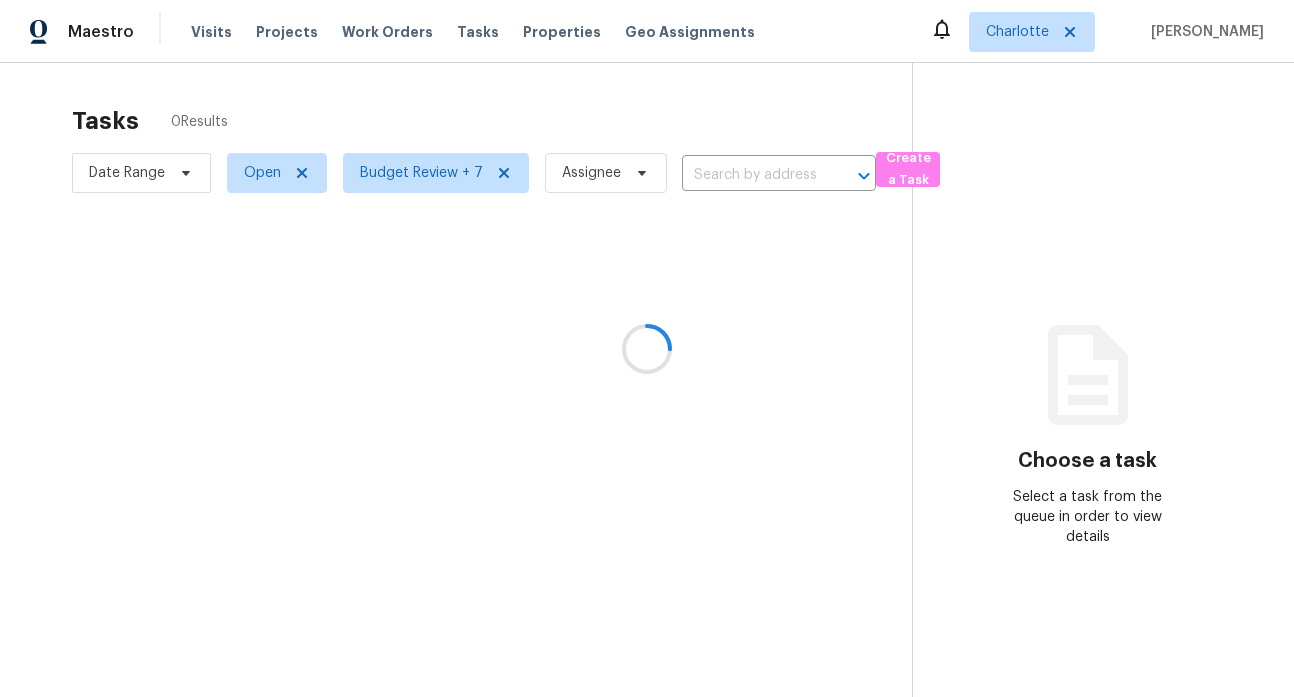 scroll, scrollTop: 0, scrollLeft: 0, axis: both 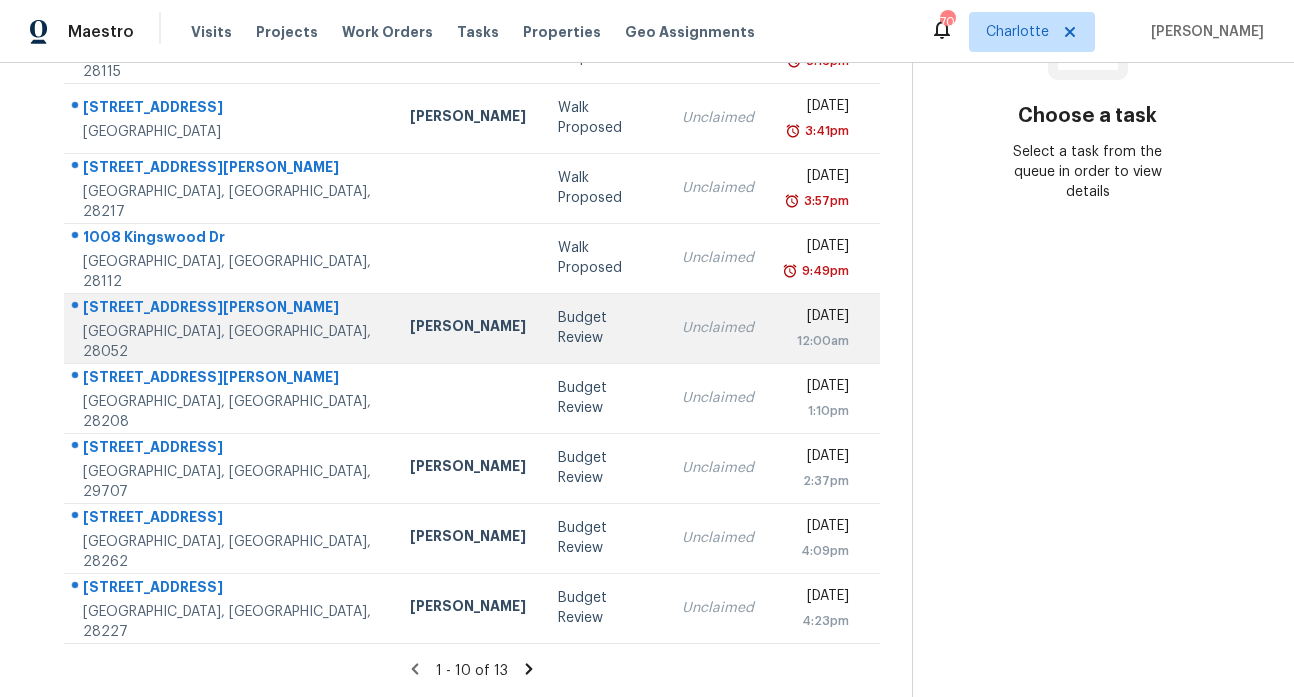 click on "5707 Lewis Rd" at bounding box center (230, 309) 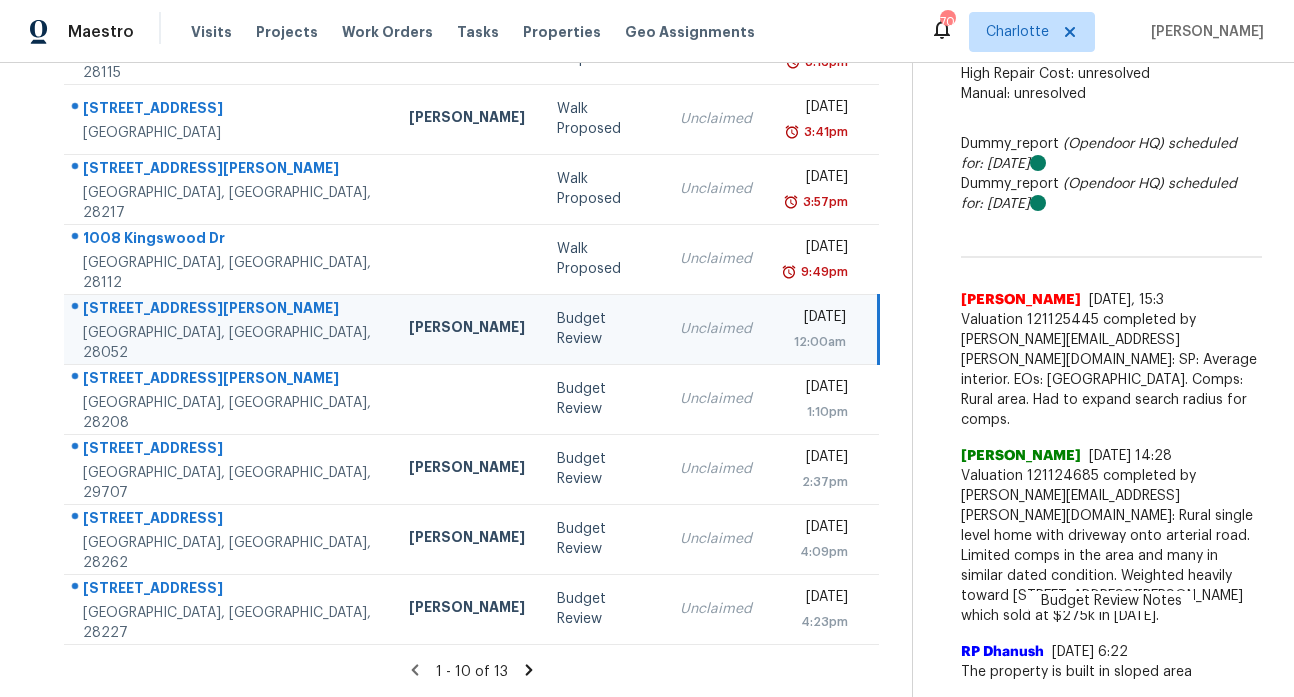 scroll, scrollTop: 0, scrollLeft: 0, axis: both 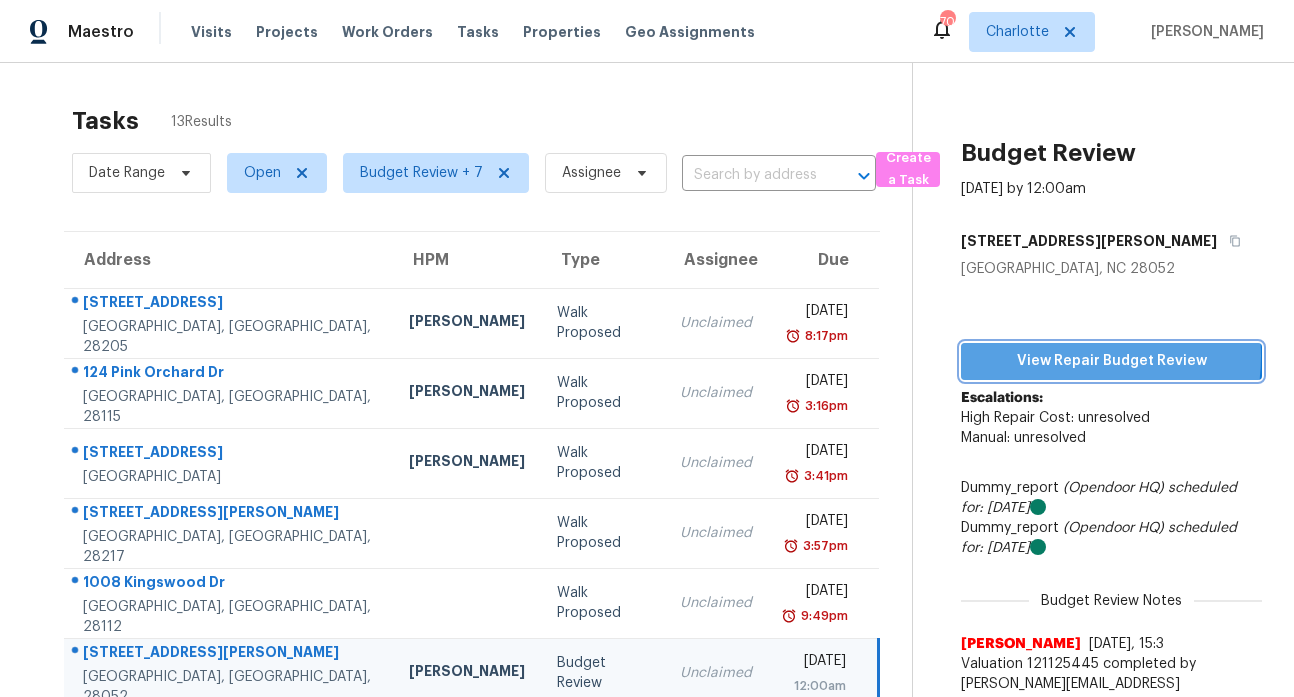 click on "View Repair Budget Review" at bounding box center (1111, 361) 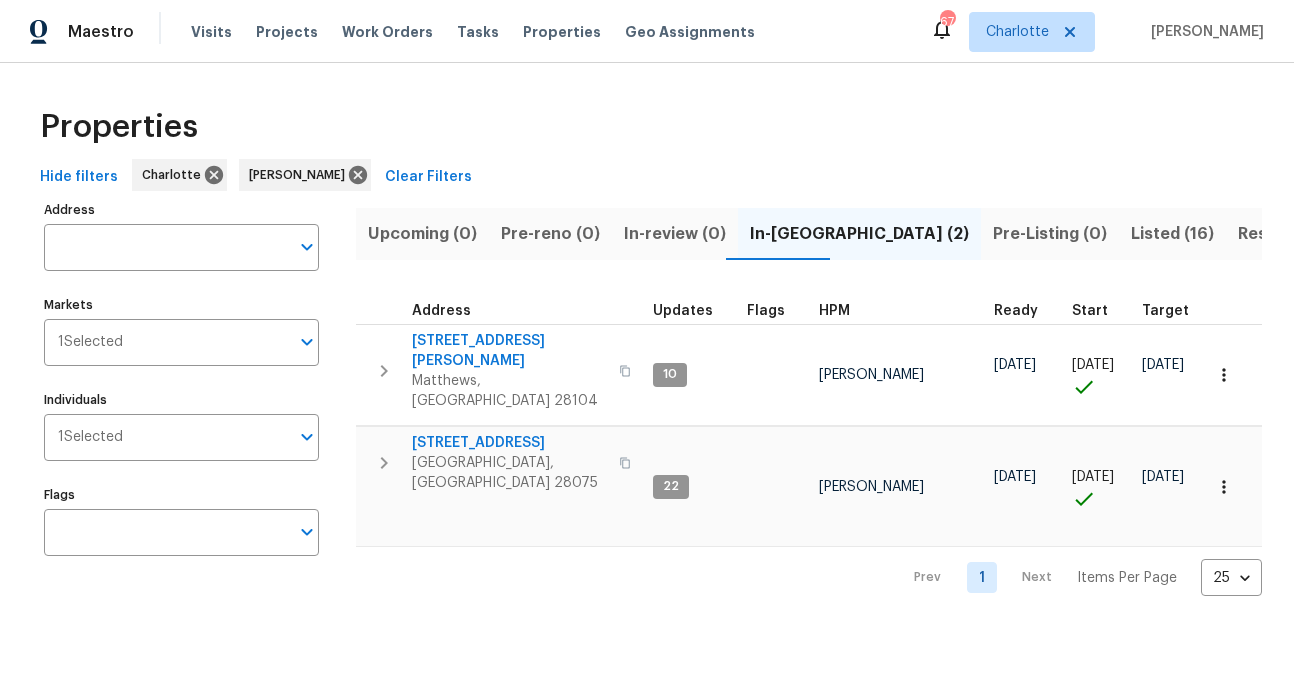scroll, scrollTop: 0, scrollLeft: 0, axis: both 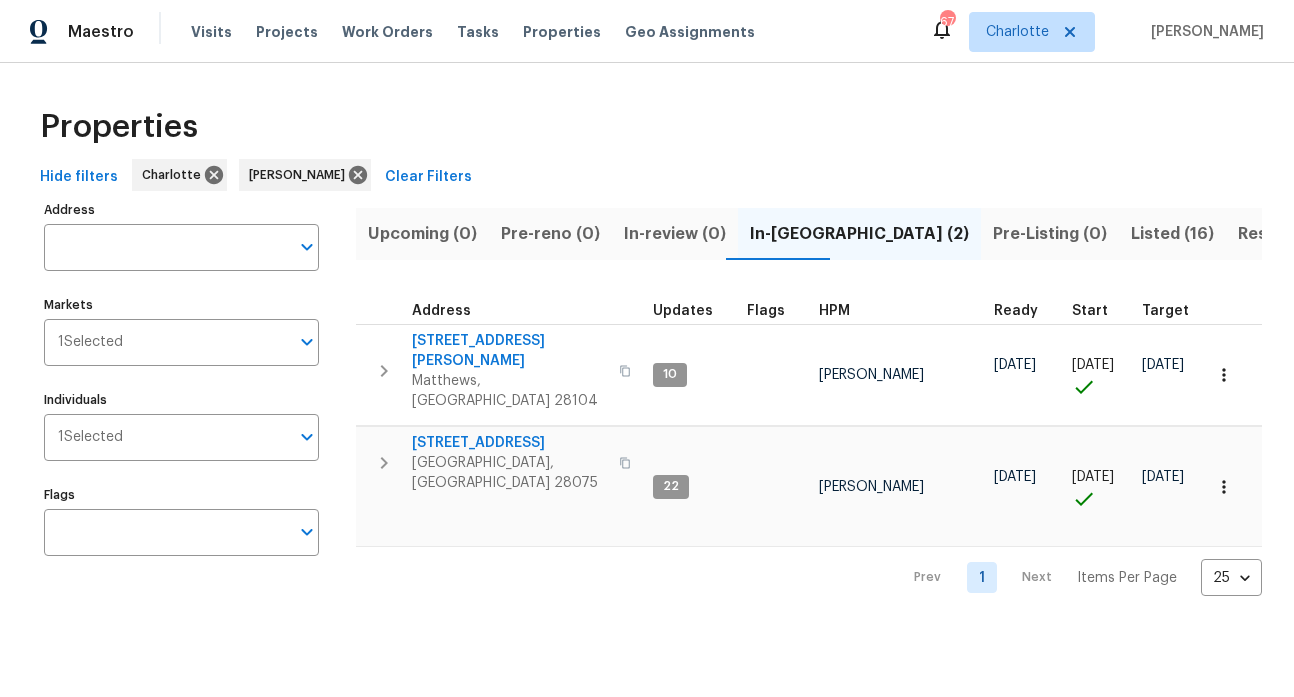 click on "Properties" at bounding box center (647, 127) 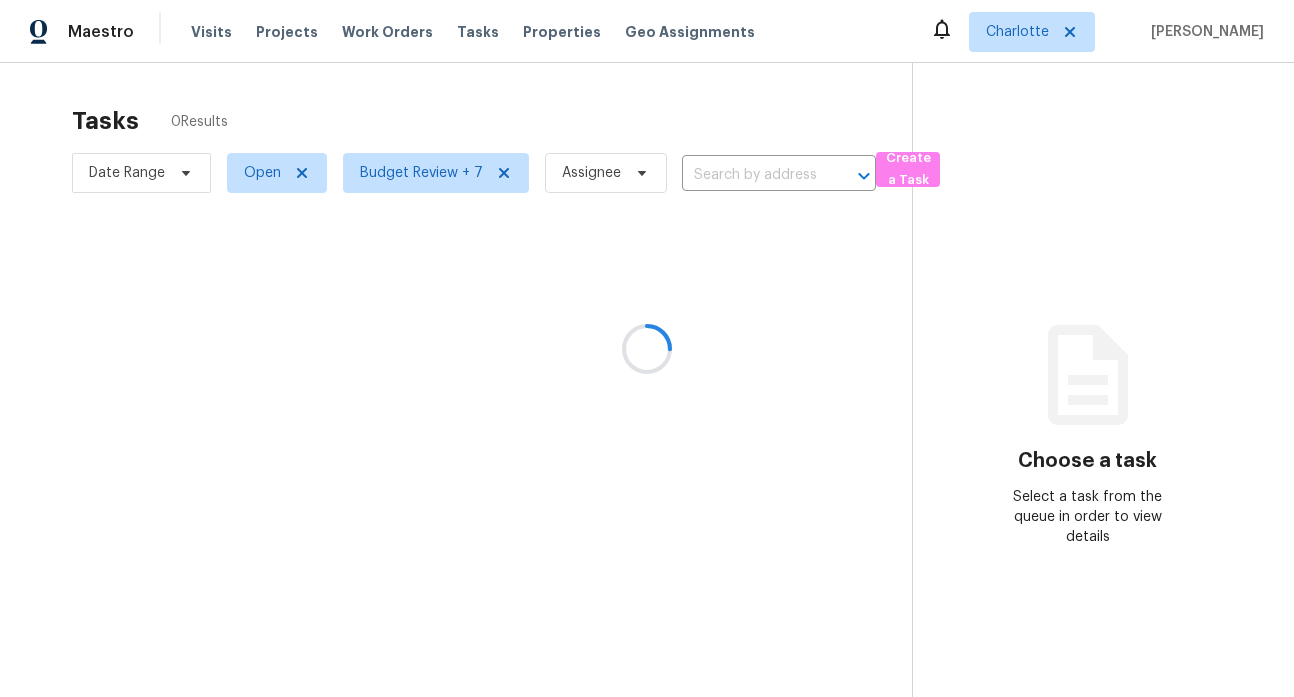 scroll, scrollTop: 0, scrollLeft: 0, axis: both 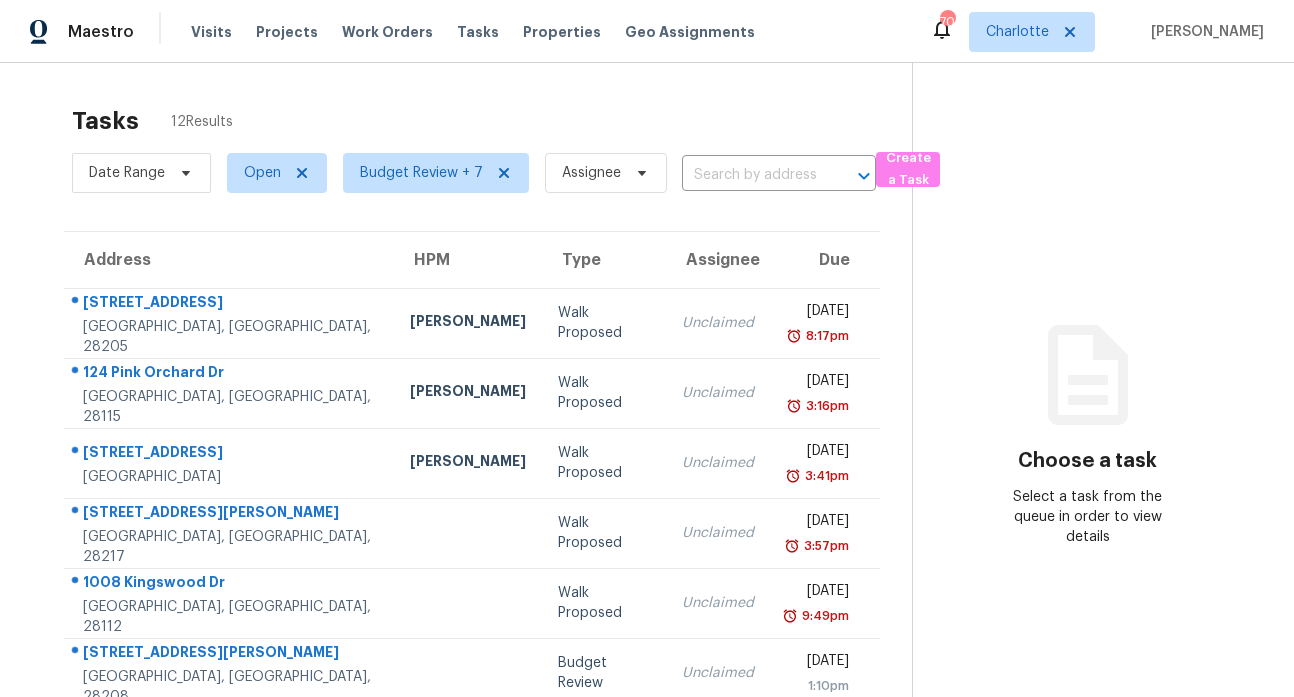 click on "Tasks 12  Results" at bounding box center [492, 121] 